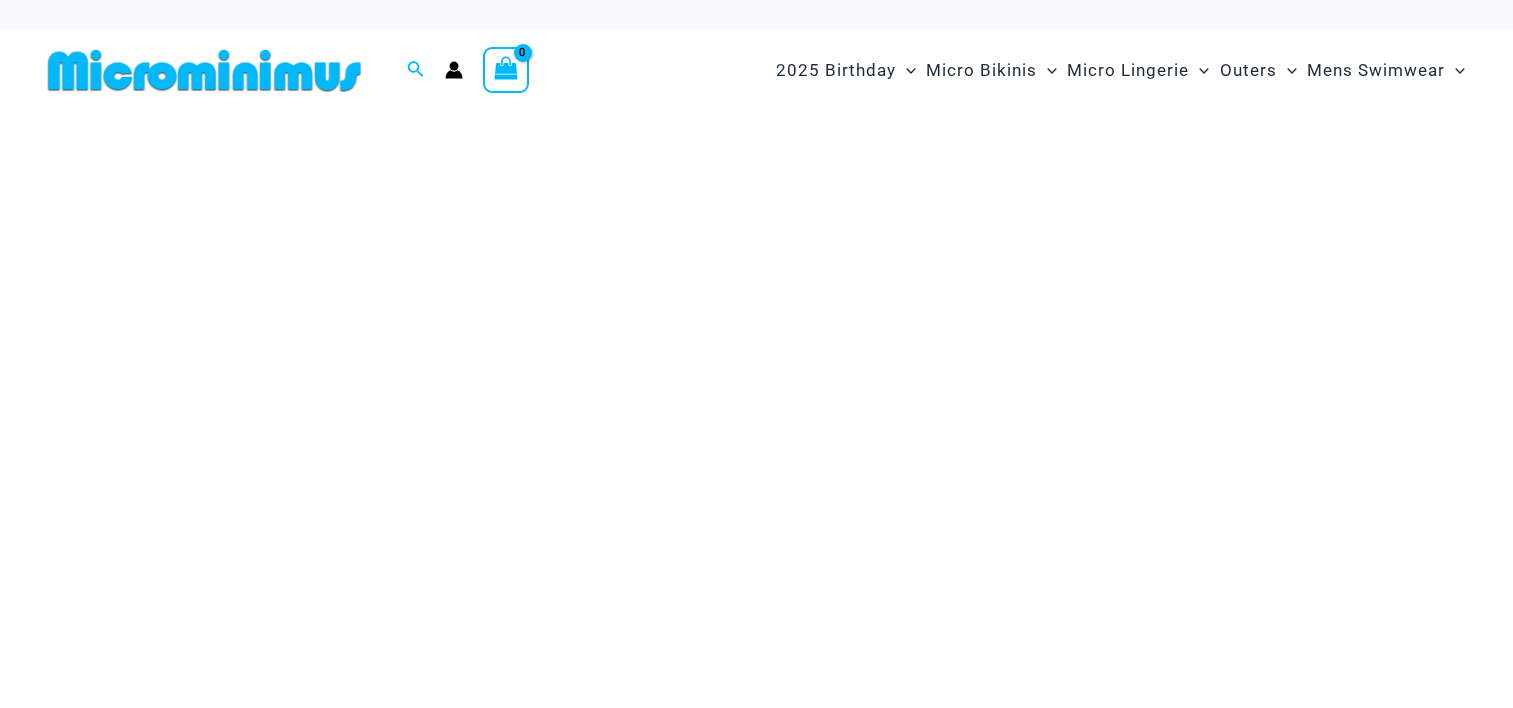 scroll, scrollTop: 0, scrollLeft: 0, axis: both 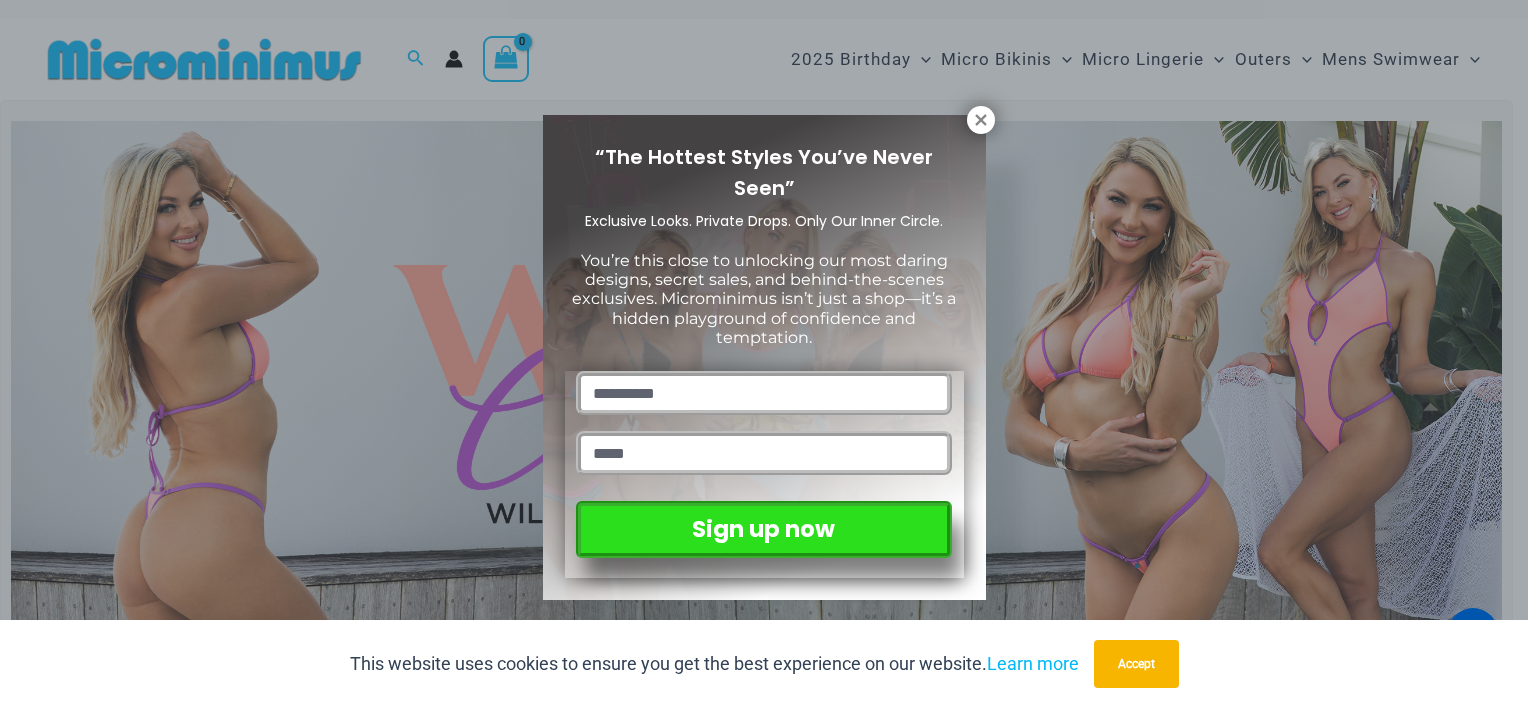 drag, startPoint x: 1516, startPoint y: 51, endPoint x: 1516, endPoint y: 142, distance: 91 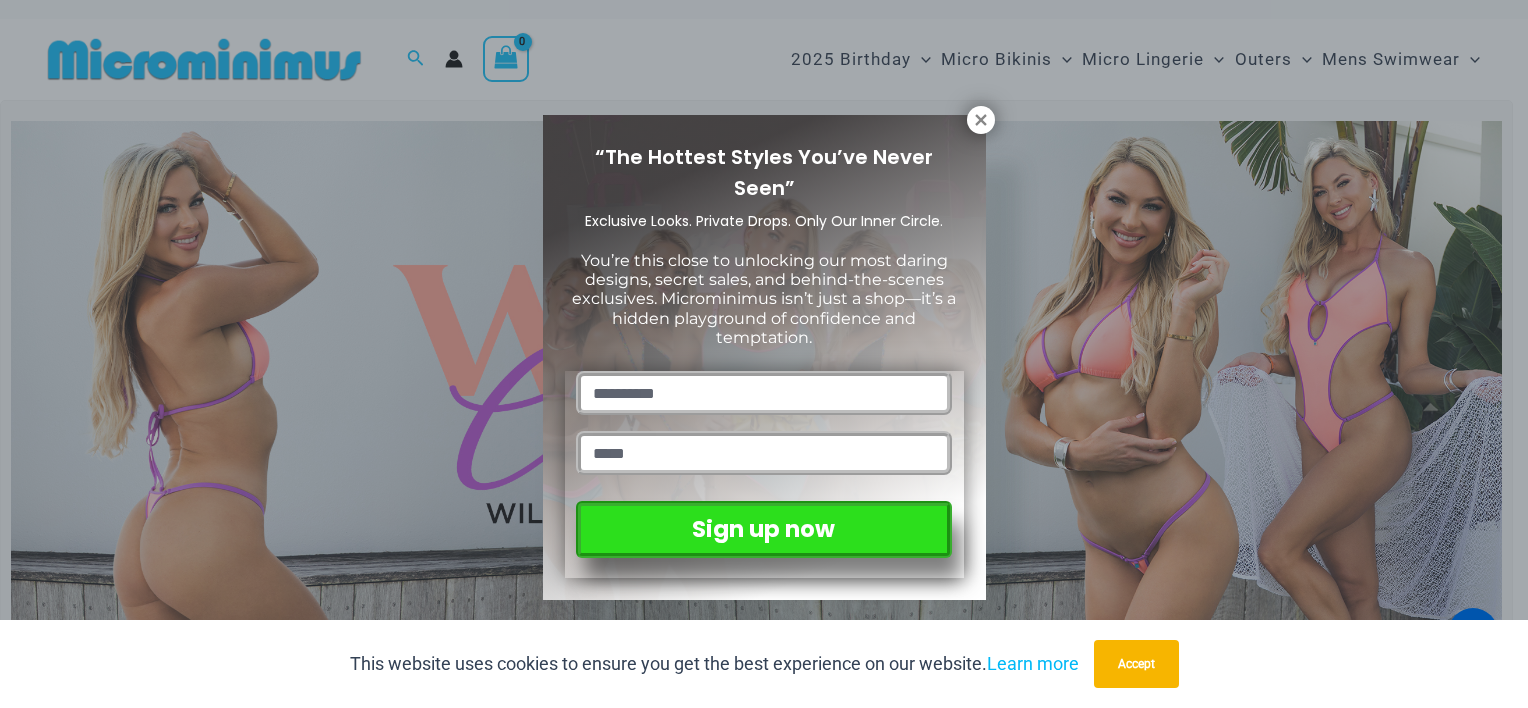 click on "Skip to content
Search for:
Search
Search
No products in the cart.
No products in the cart.
Continue Shopping
2025 Birthday" at bounding box center (764, 4877) 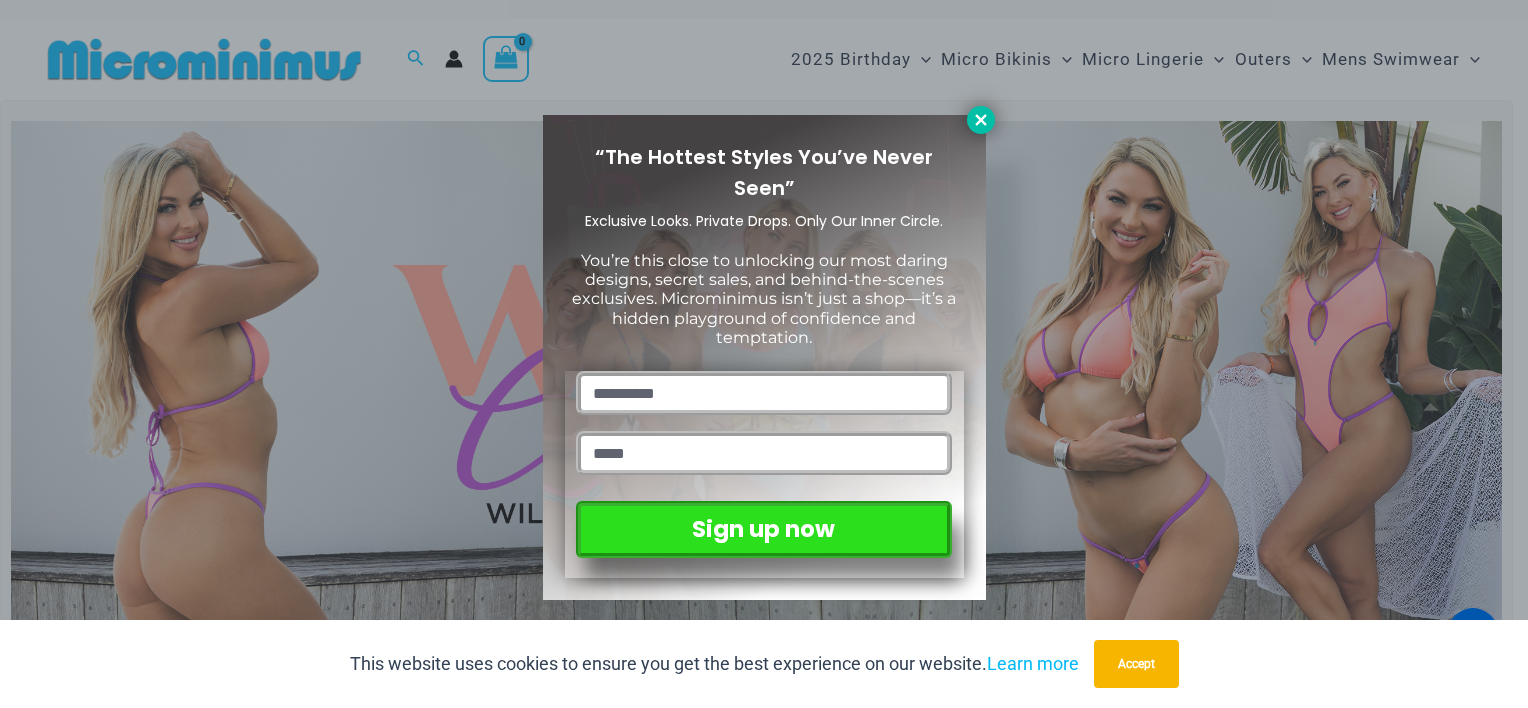 click 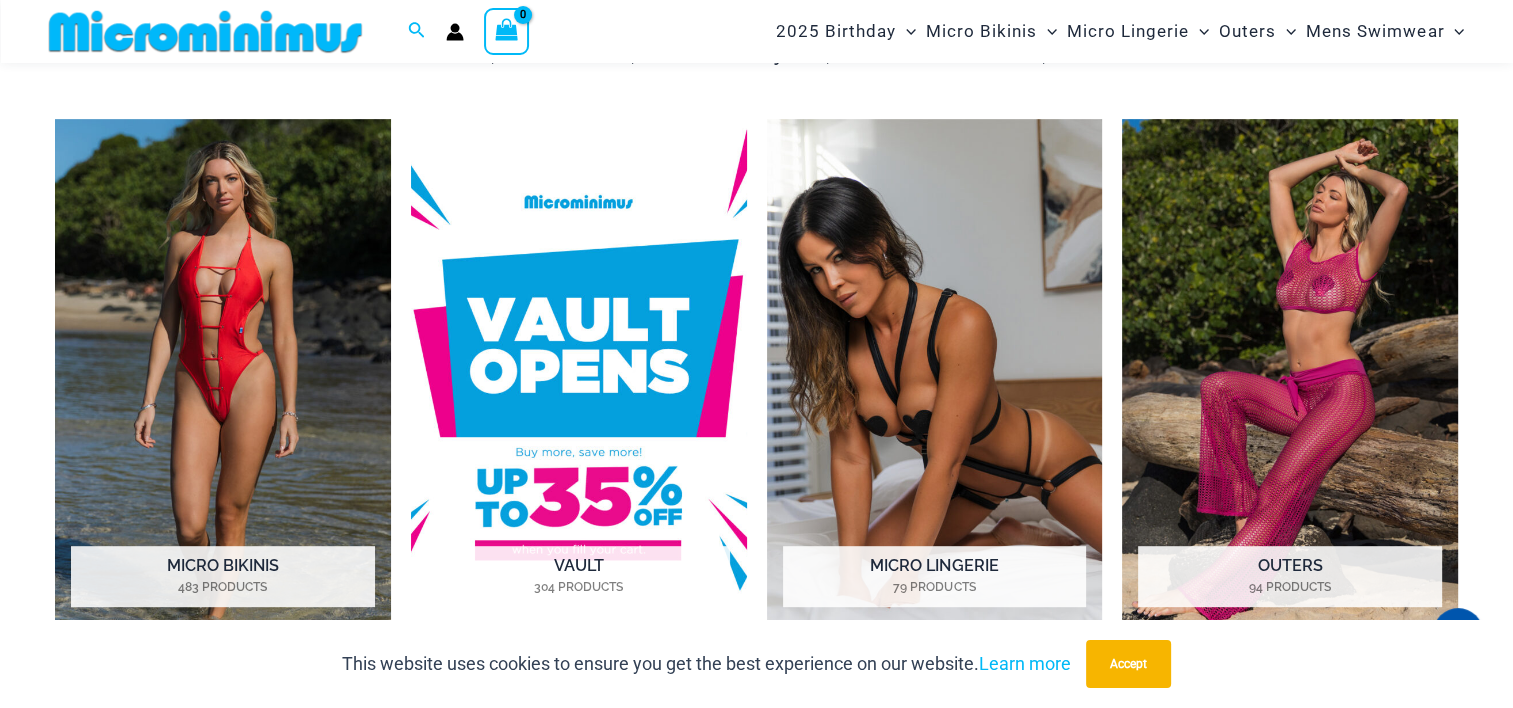 scroll, scrollTop: 876, scrollLeft: 0, axis: vertical 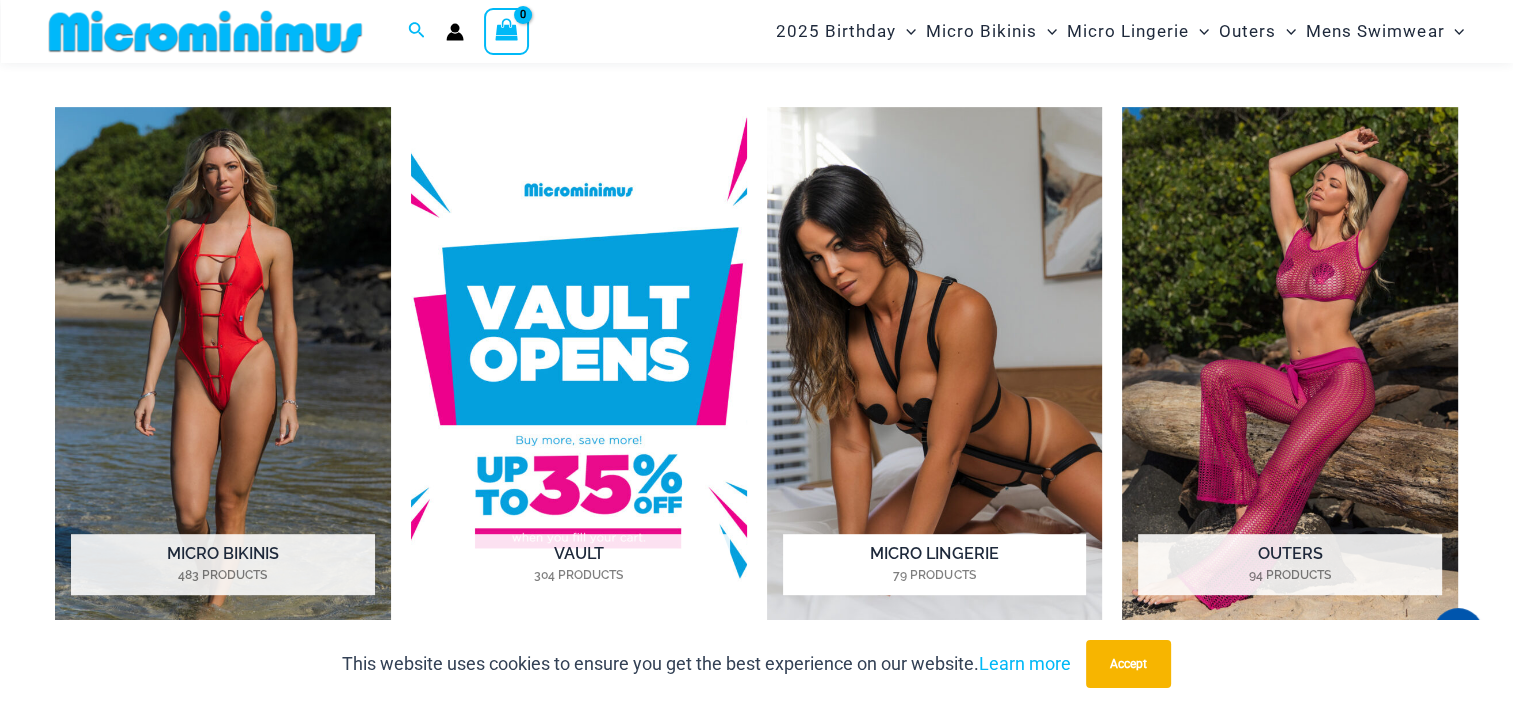 click at bounding box center [935, 366] 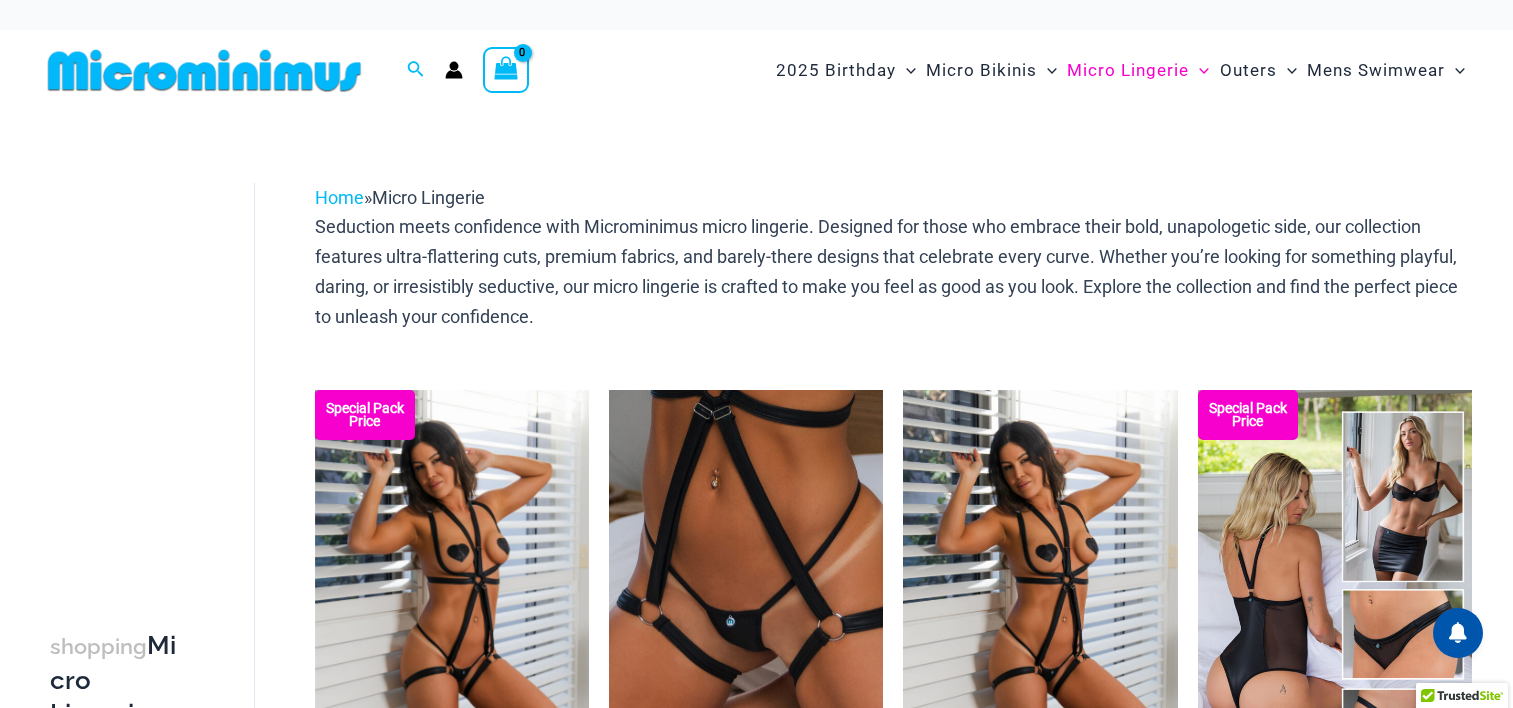 scroll, scrollTop: 0, scrollLeft: 0, axis: both 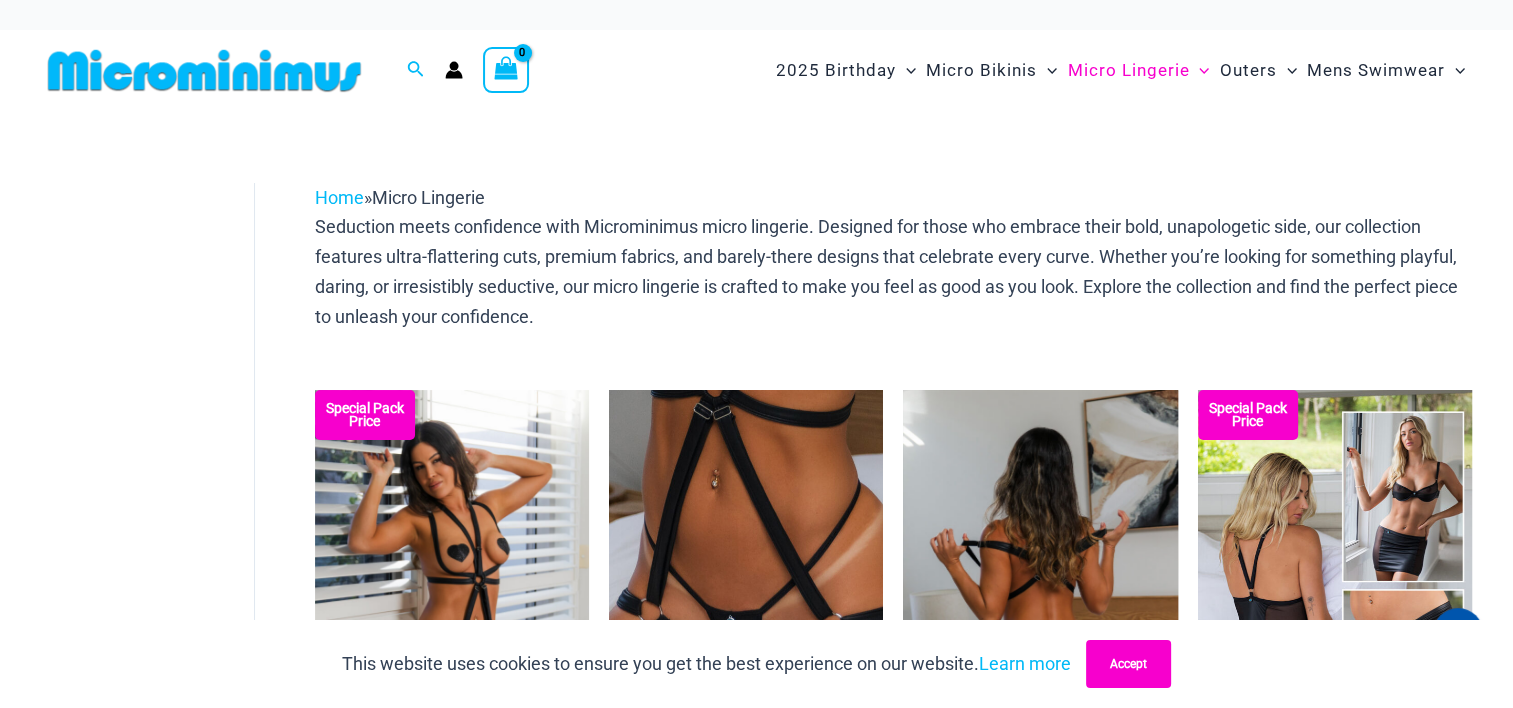 drag, startPoint x: 1136, startPoint y: 664, endPoint x: 1149, endPoint y: 651, distance: 18.384777 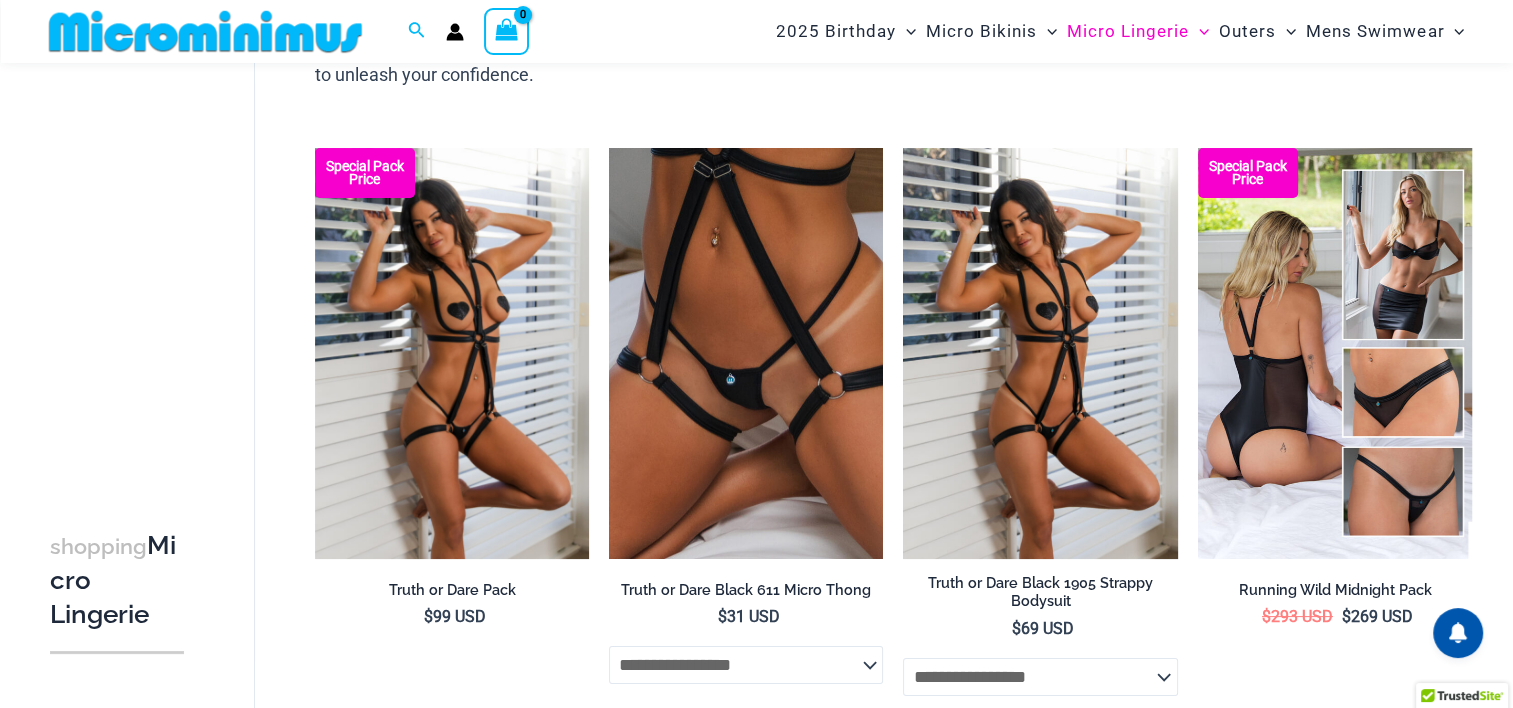 scroll, scrollTop: 238, scrollLeft: 0, axis: vertical 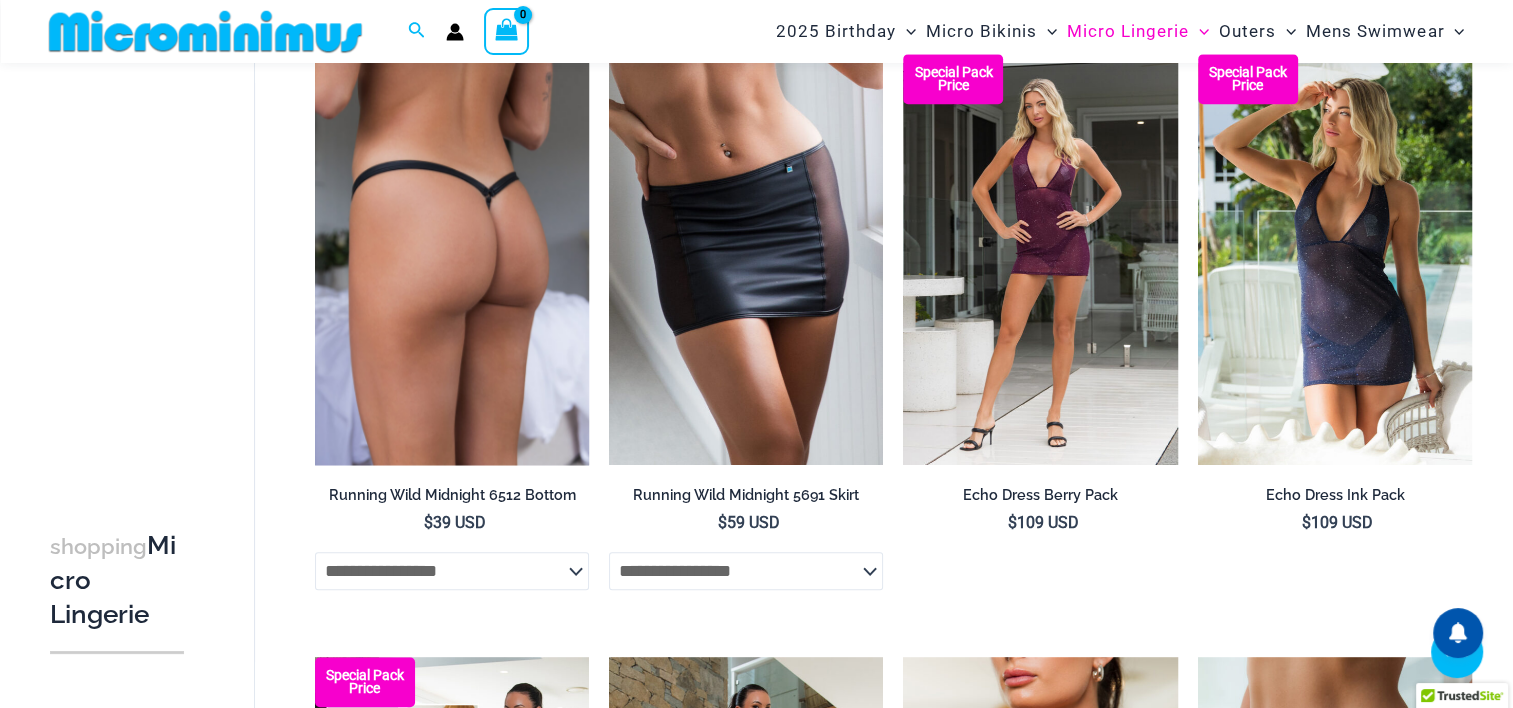 click at bounding box center (452, 259) 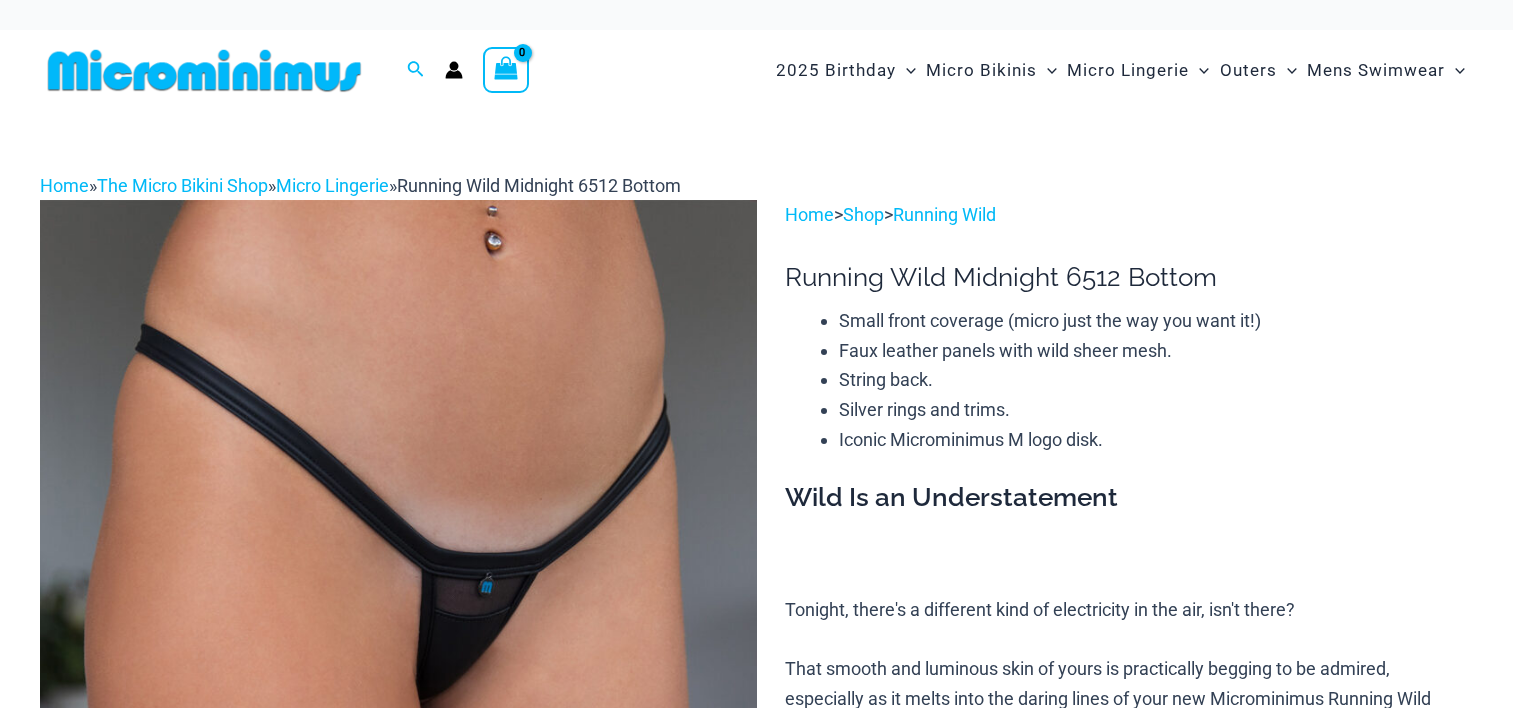 scroll, scrollTop: 0, scrollLeft: 0, axis: both 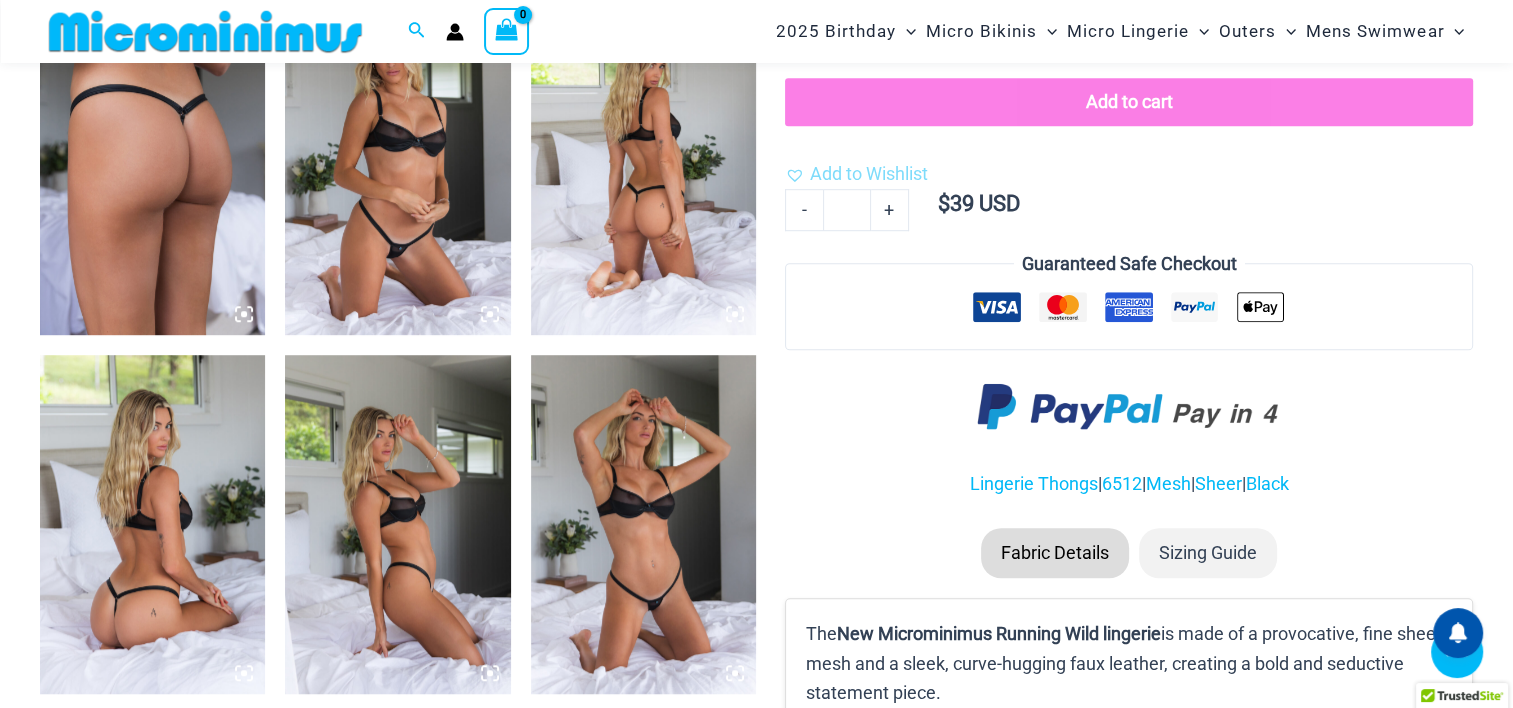 click at bounding box center [643, 524] 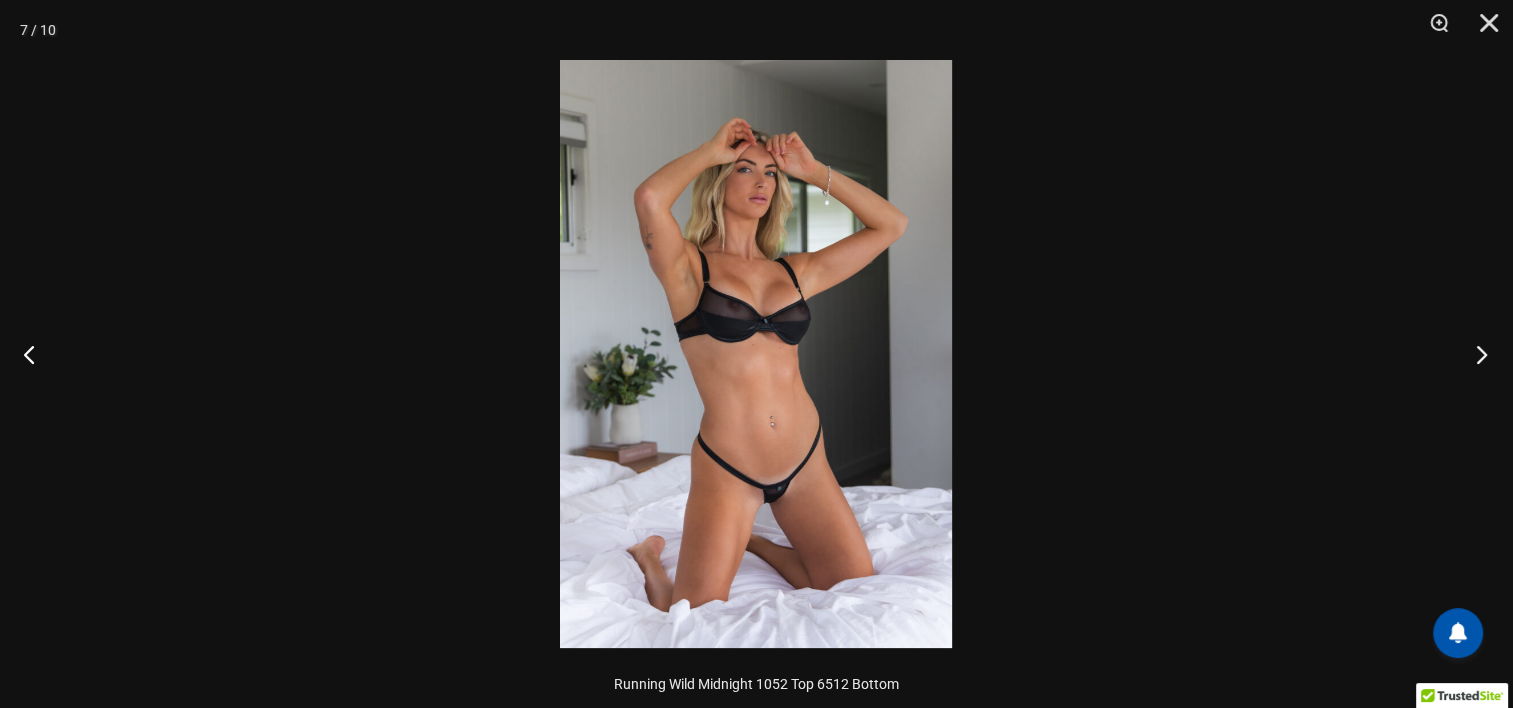 click at bounding box center (1475, 354) 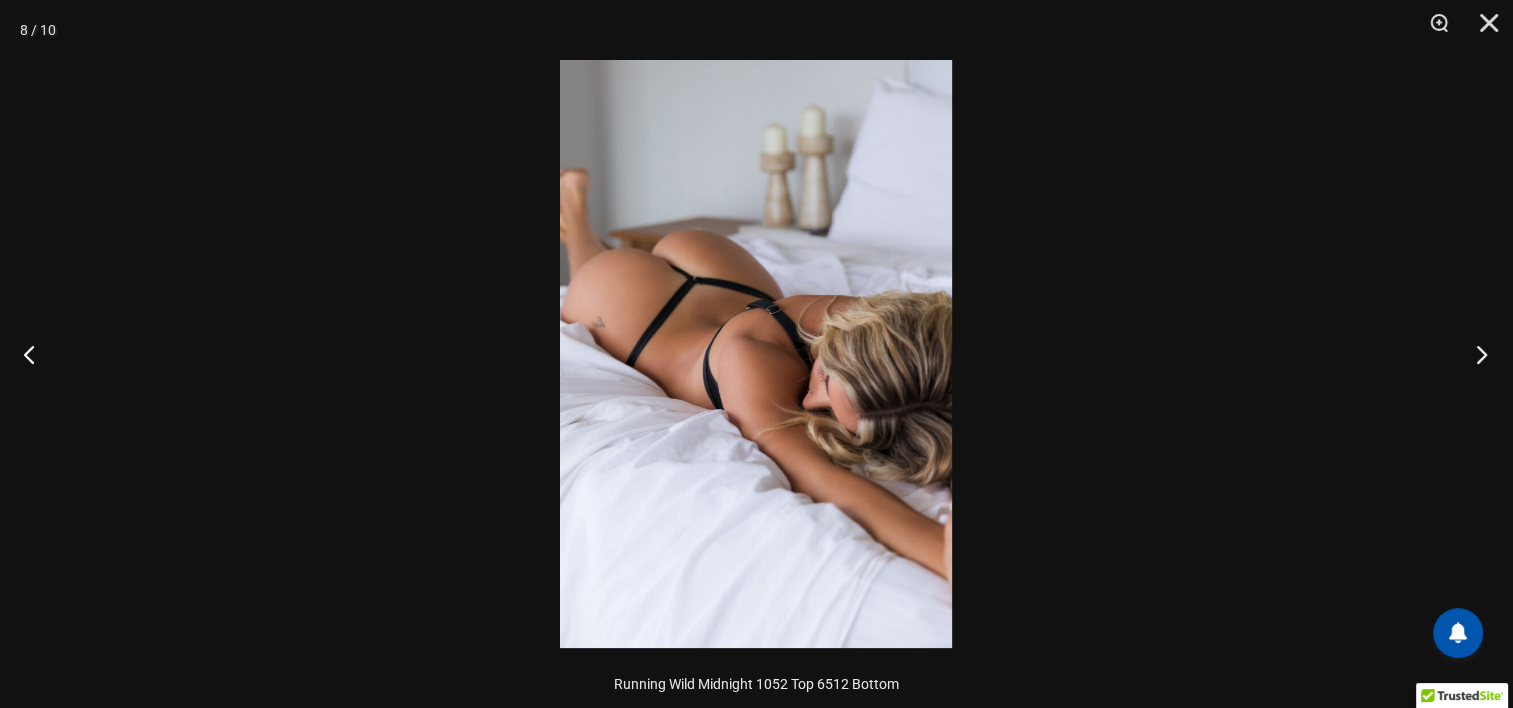 click at bounding box center (1475, 354) 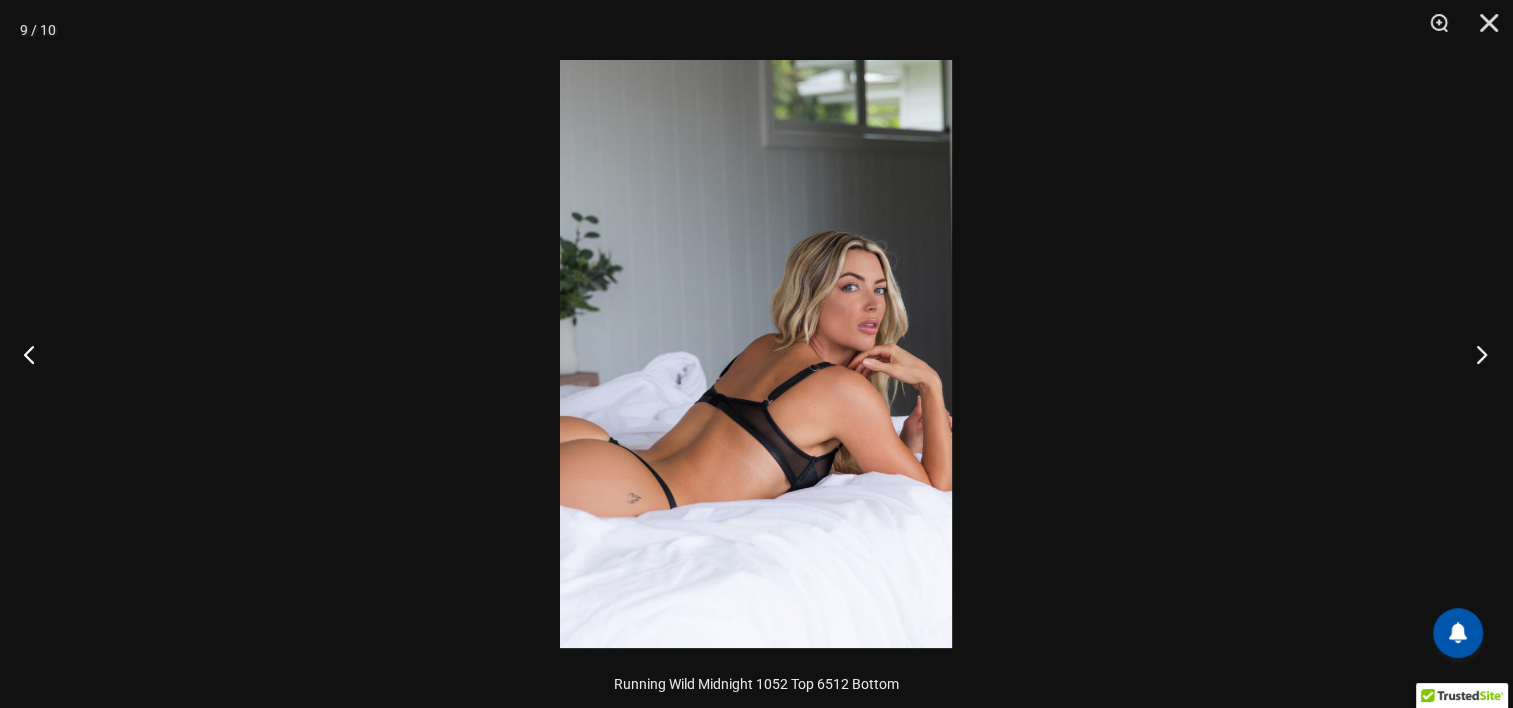 click at bounding box center (1475, 354) 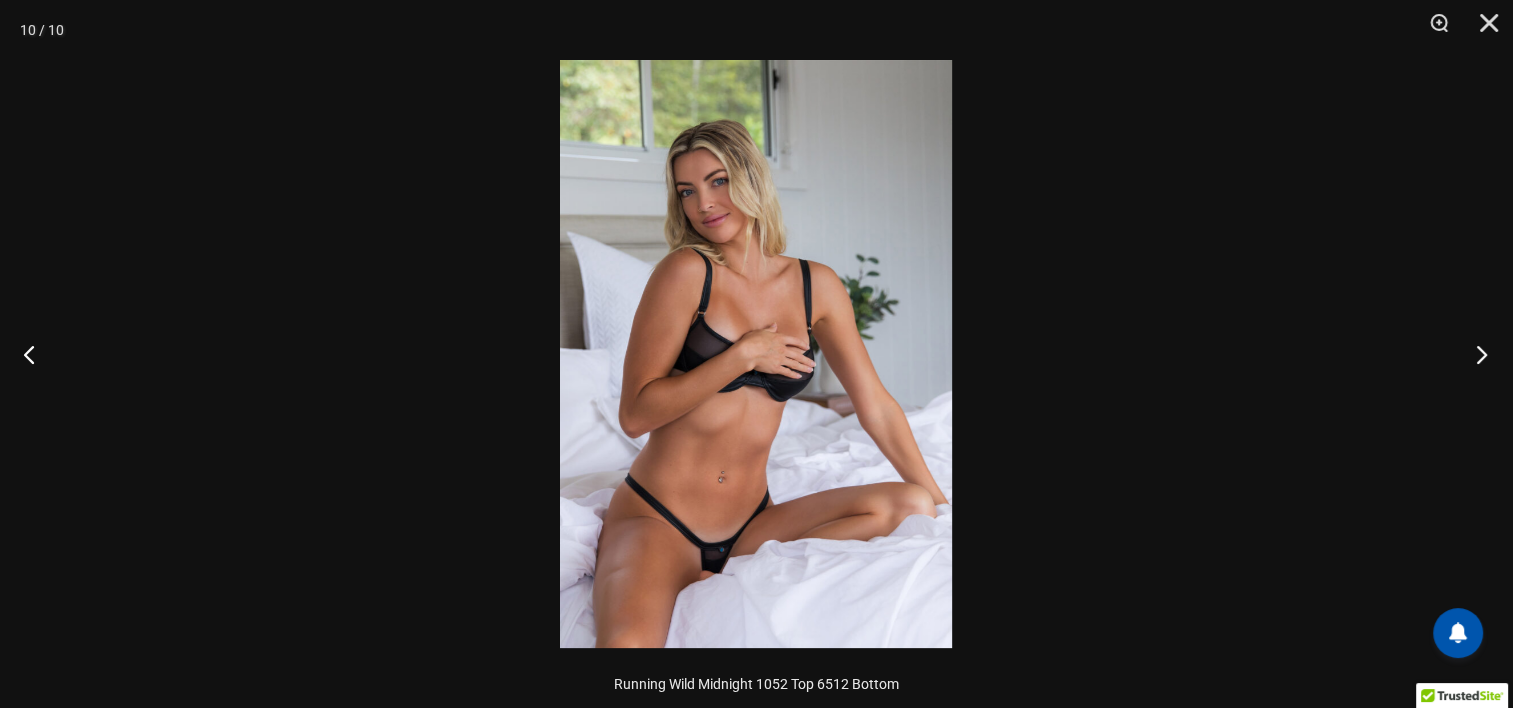 click at bounding box center [1475, 354] 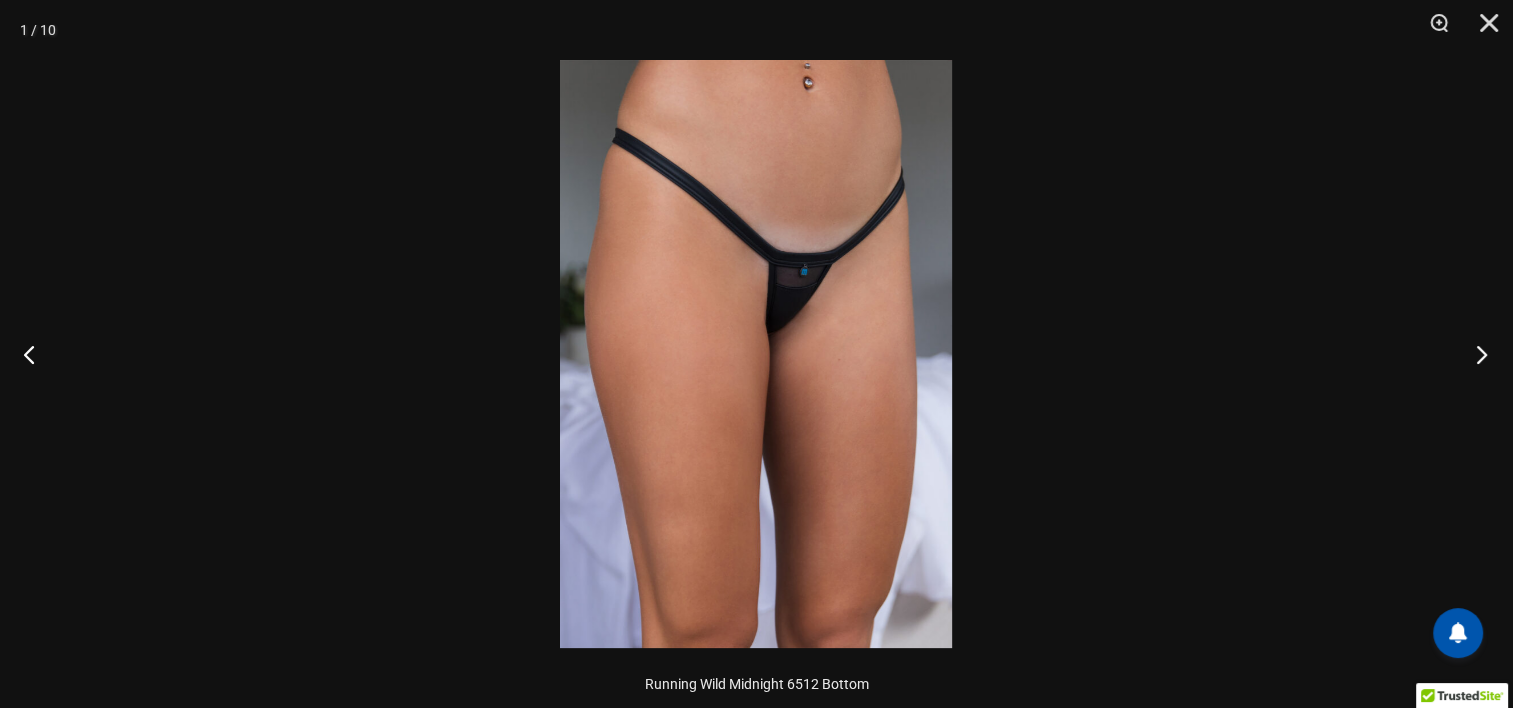 click at bounding box center [1475, 354] 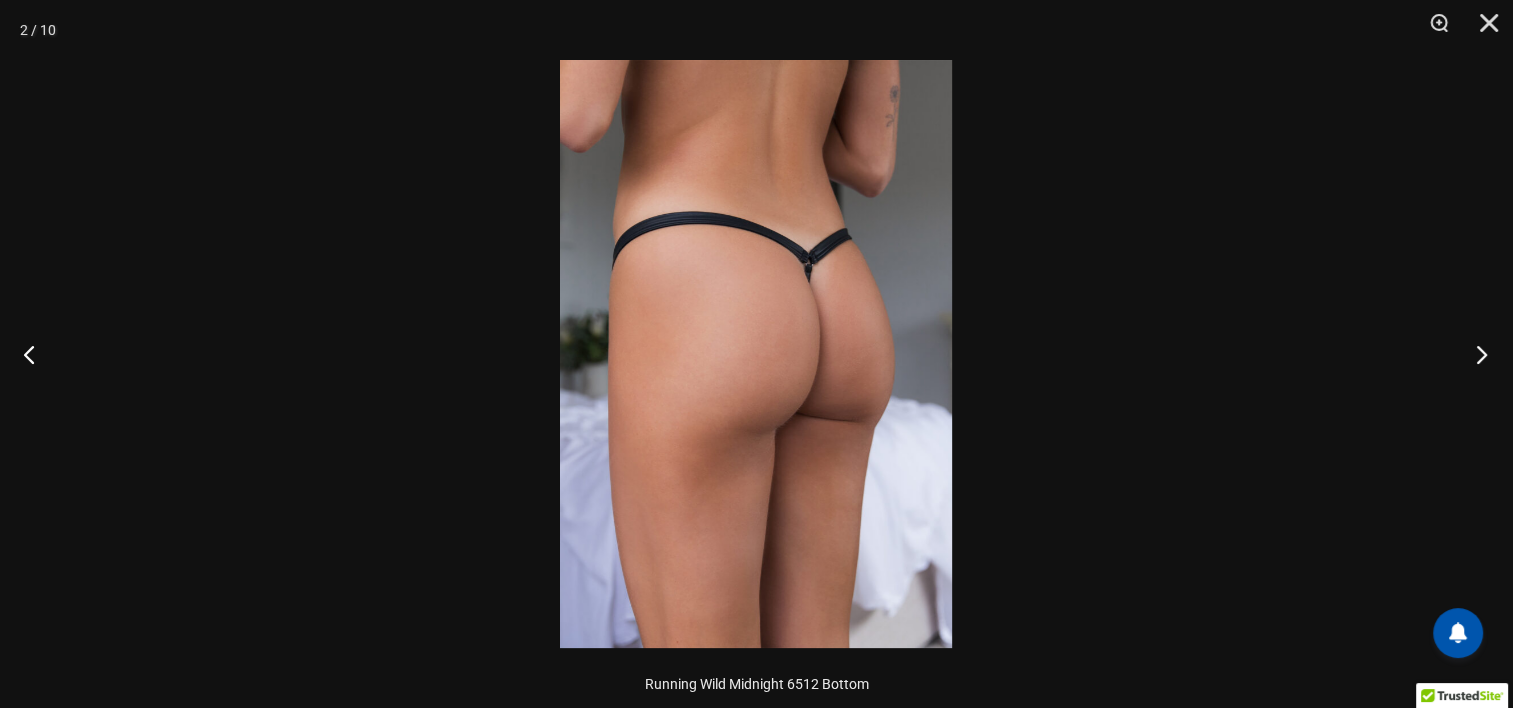 click at bounding box center (1475, 354) 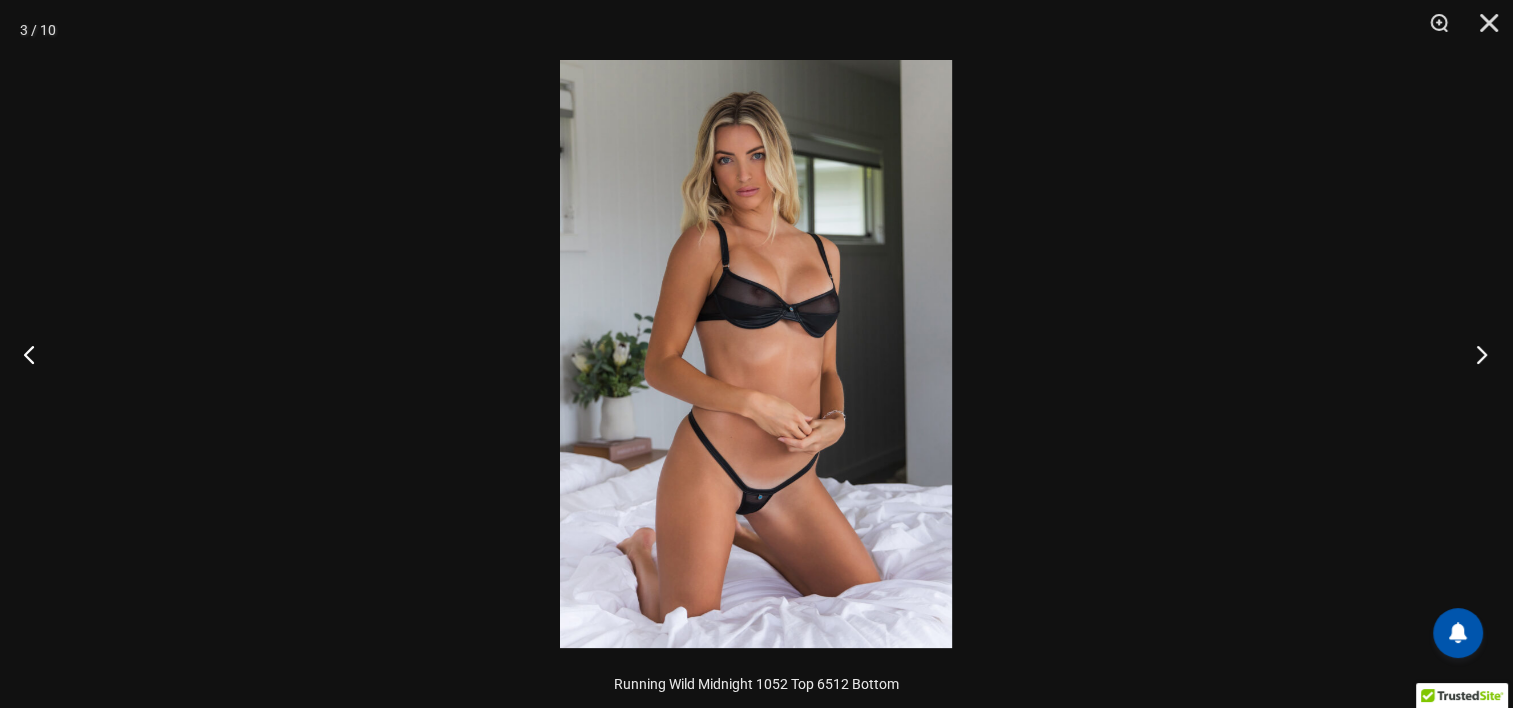 click at bounding box center (1475, 354) 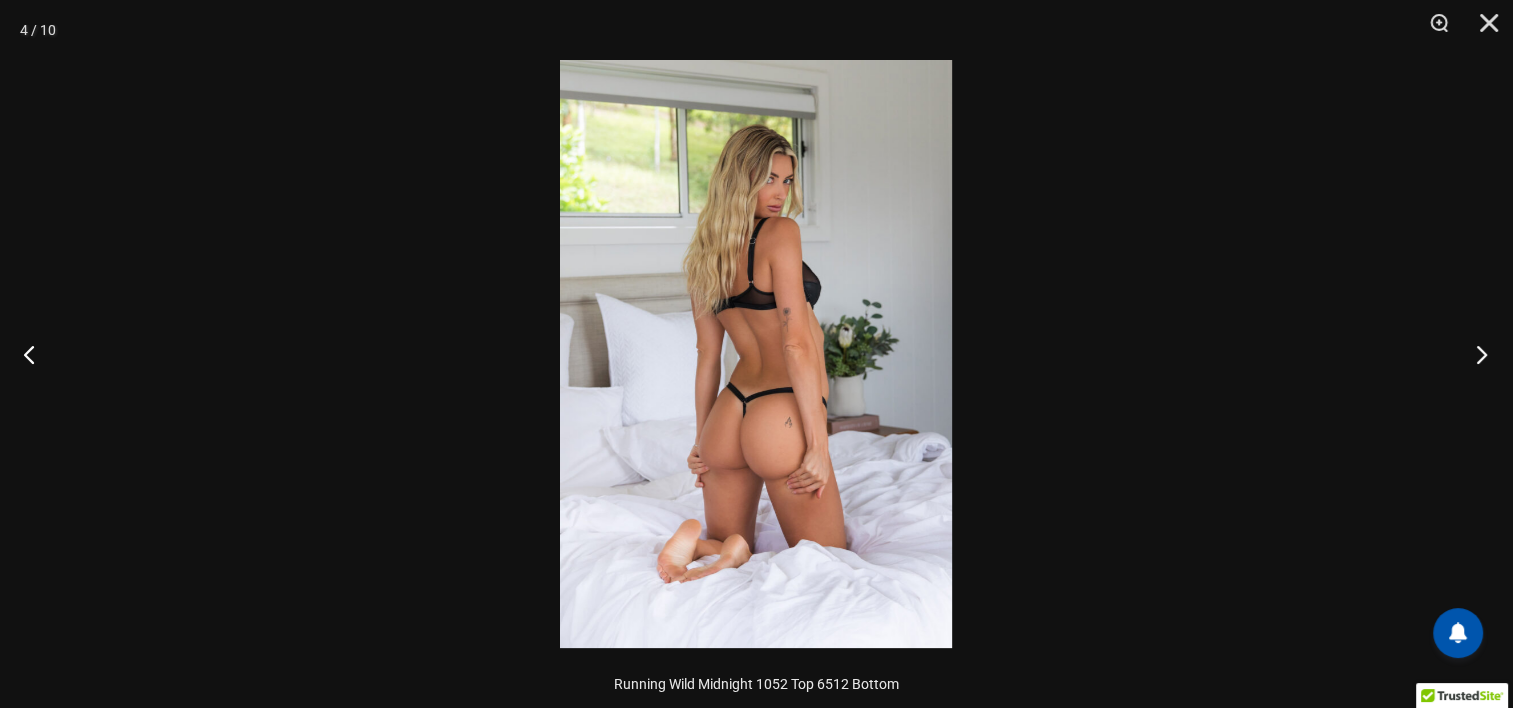 click at bounding box center [1475, 354] 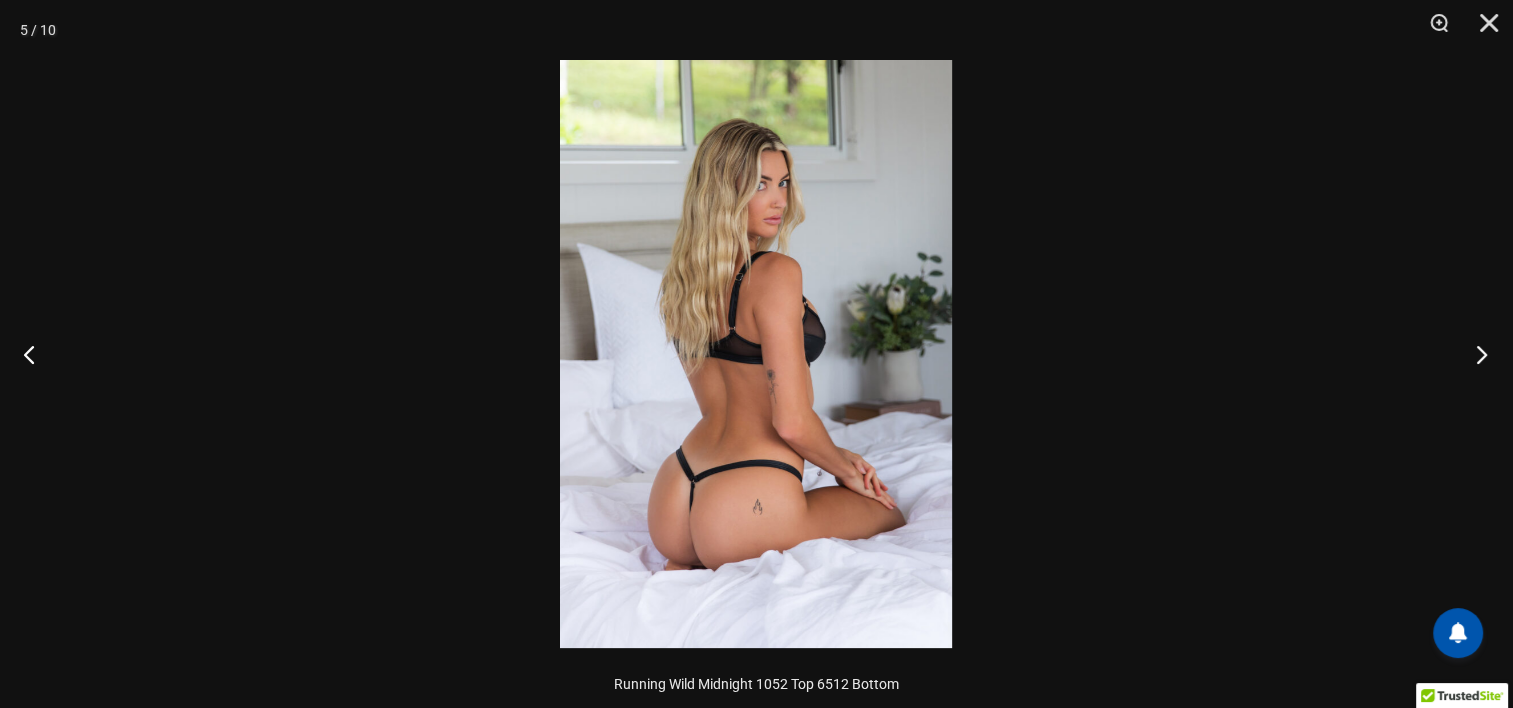 click at bounding box center (1475, 354) 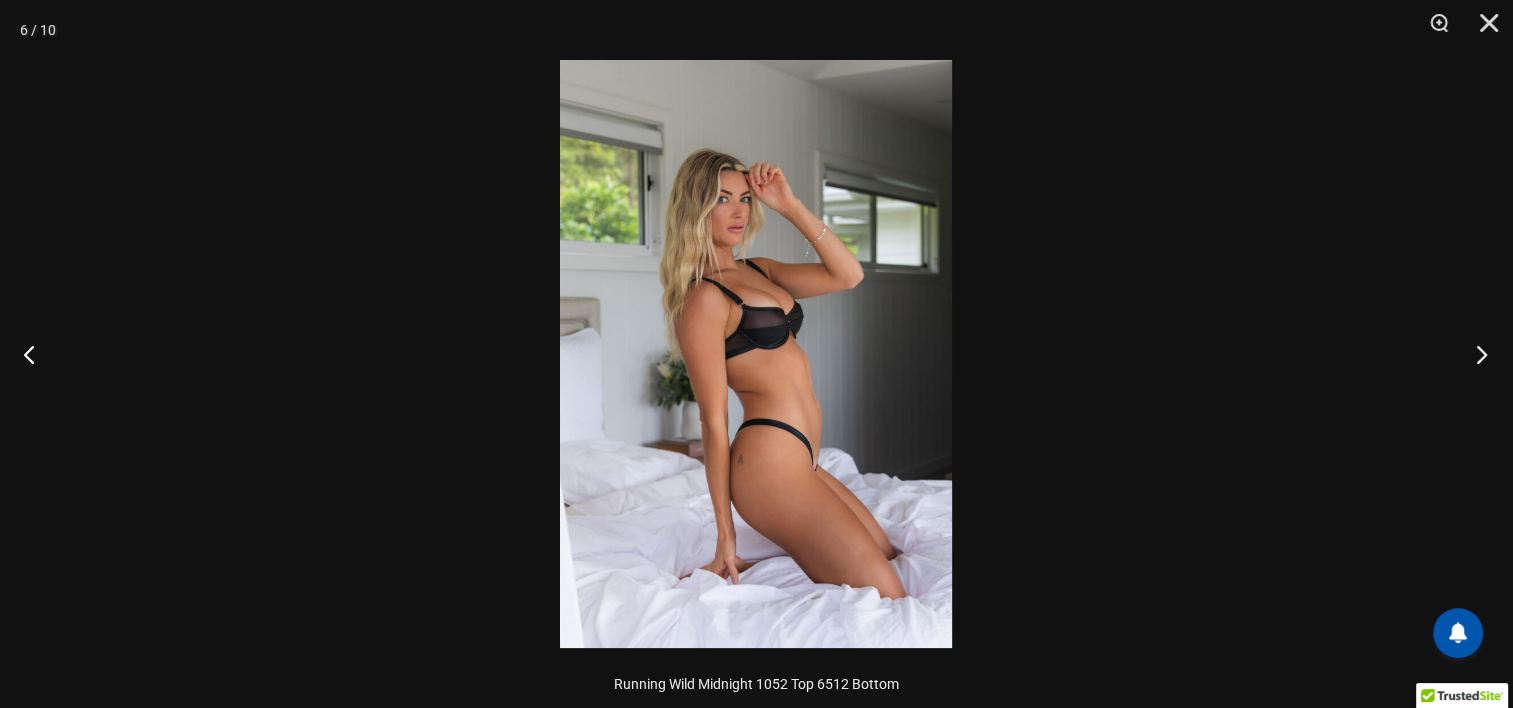 click at bounding box center (1475, 354) 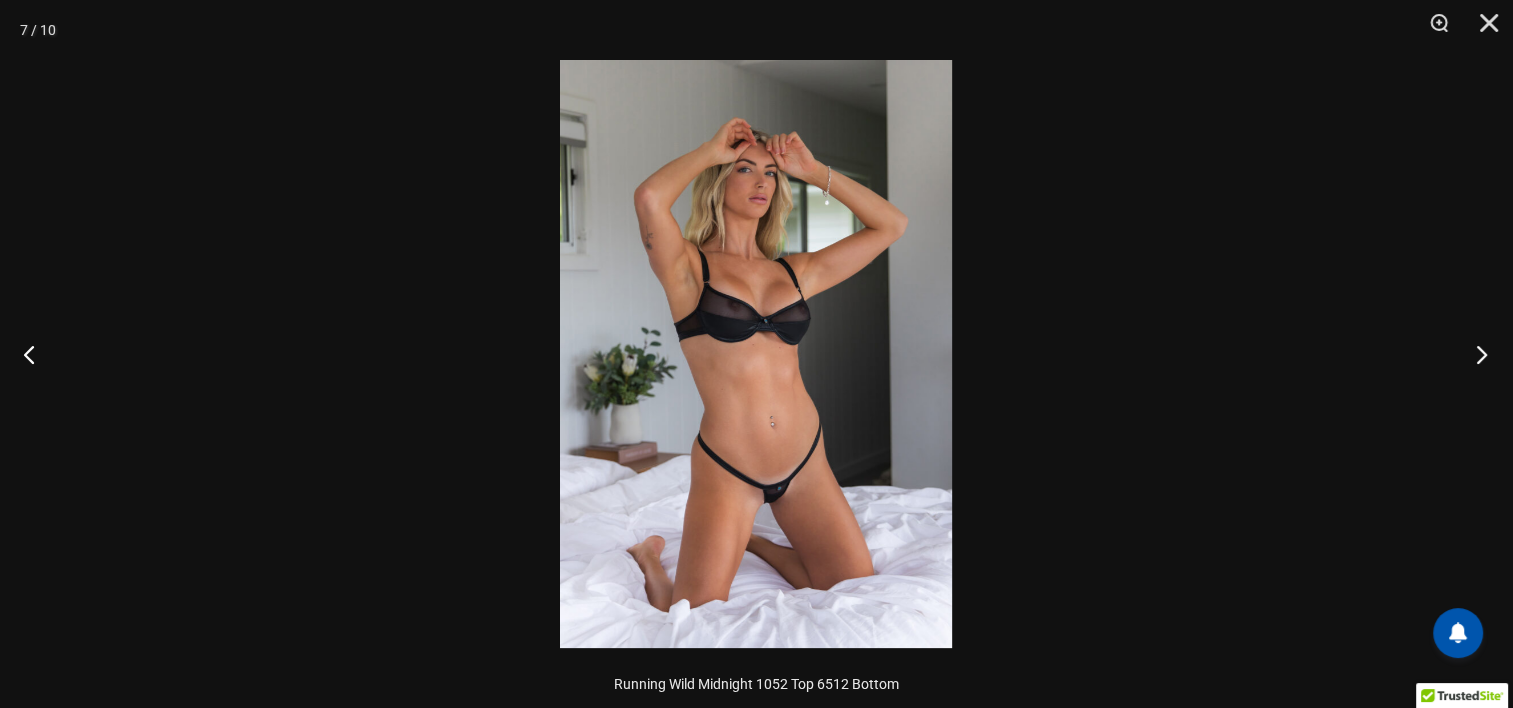 click at bounding box center [1475, 354] 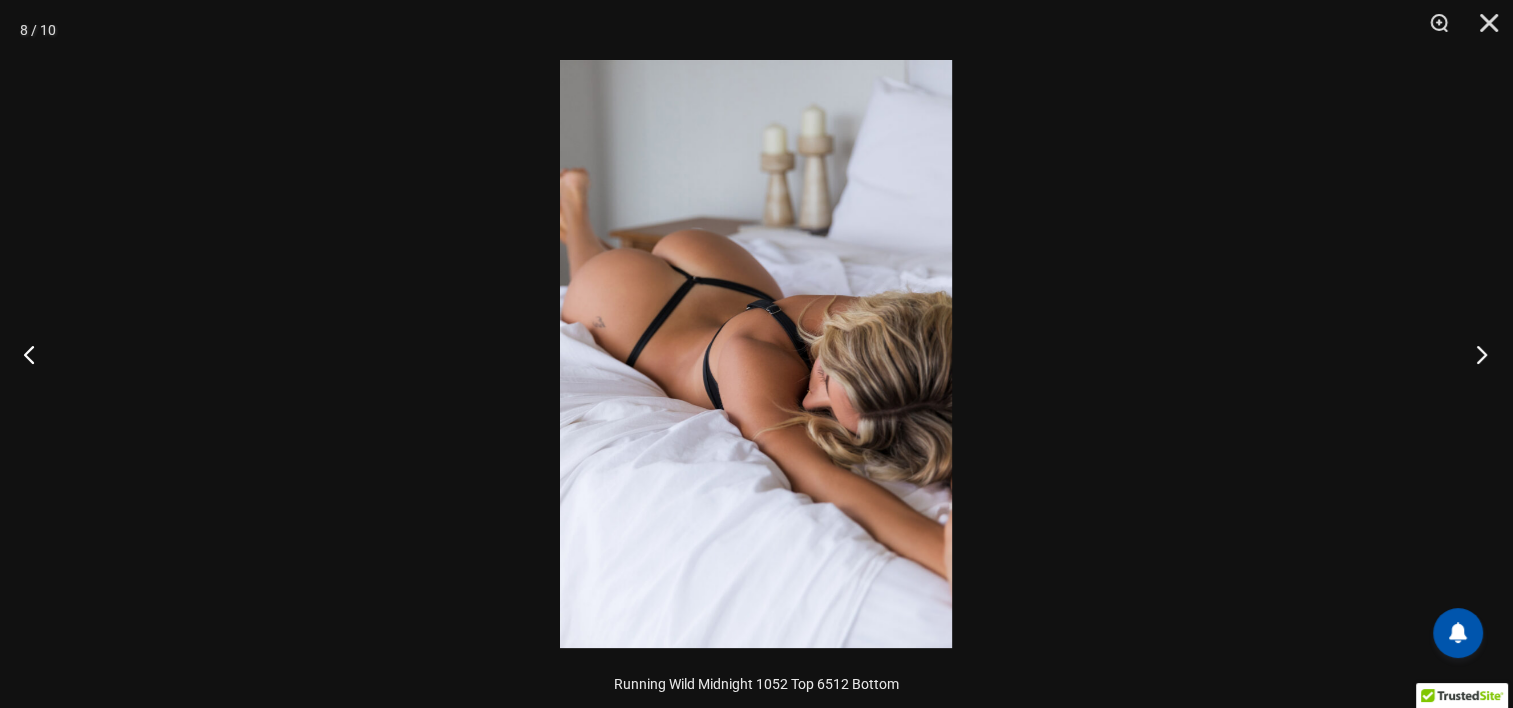 click at bounding box center [1475, 354] 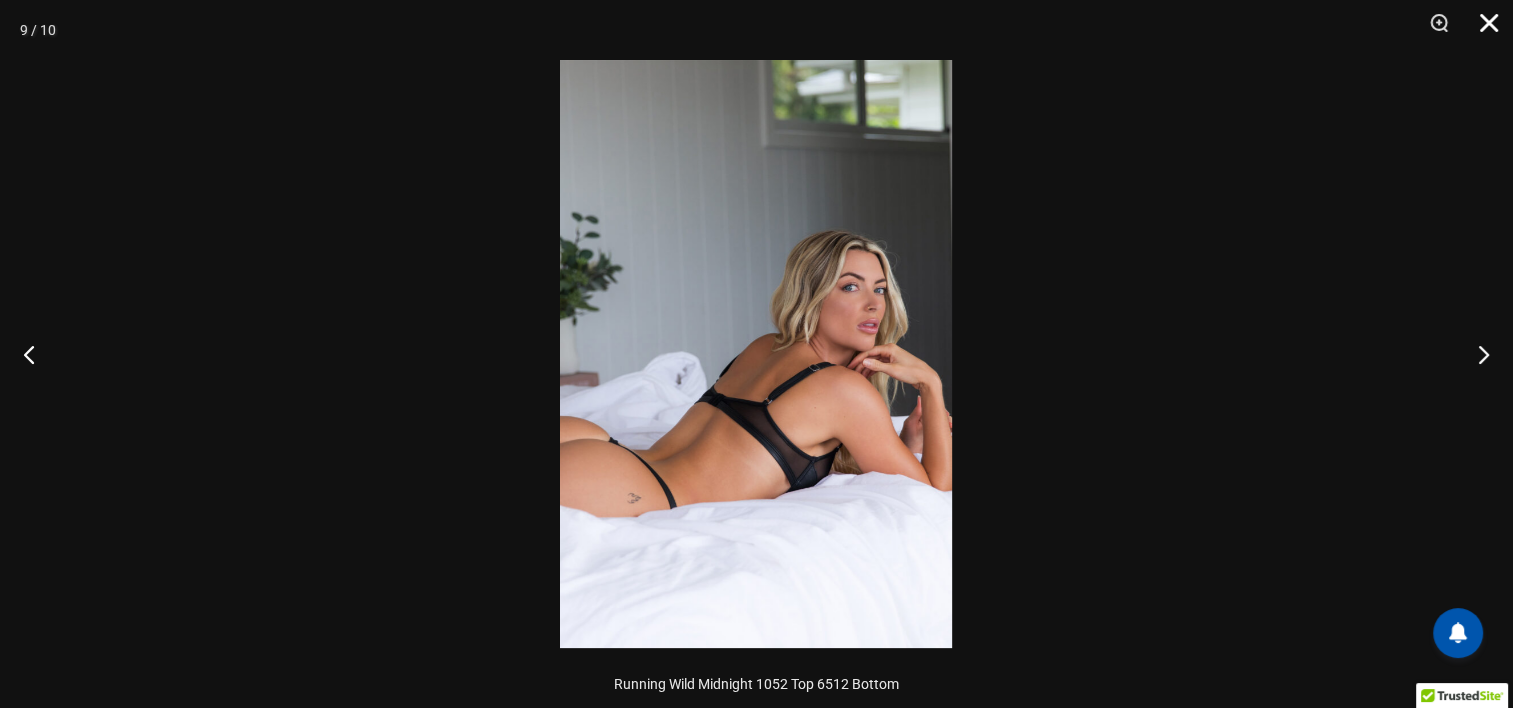 click at bounding box center [1482, 30] 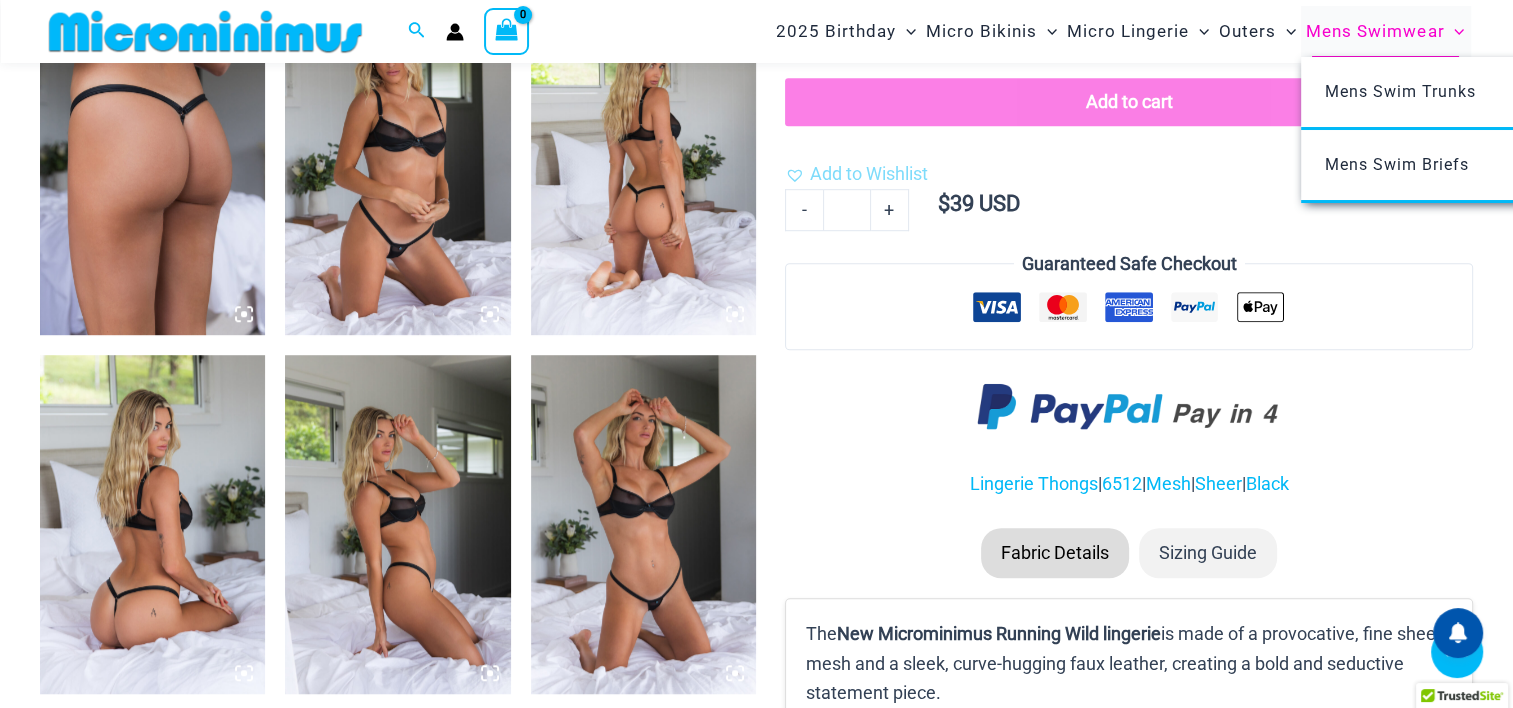 click on "Mens Swimwear" at bounding box center (1375, 31) 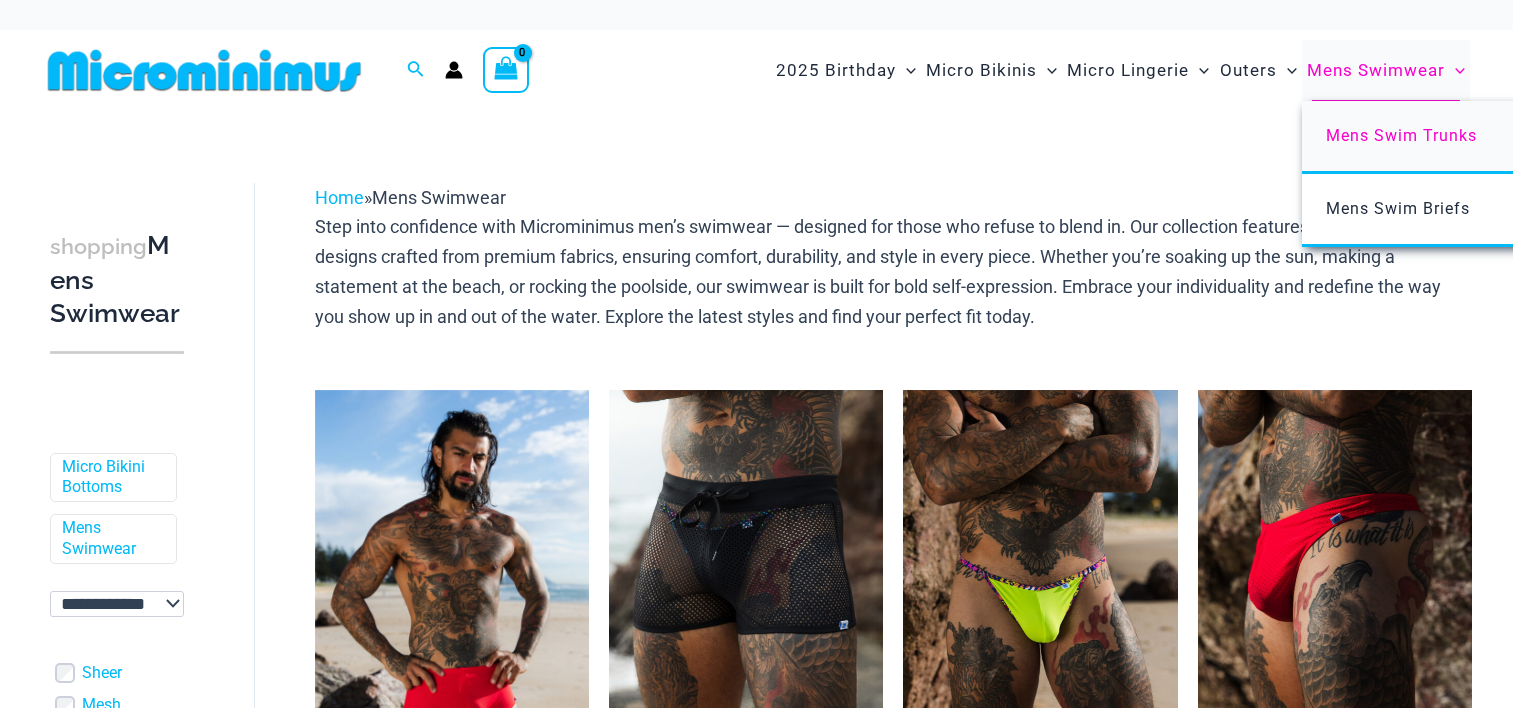 scroll, scrollTop: 0, scrollLeft: 0, axis: both 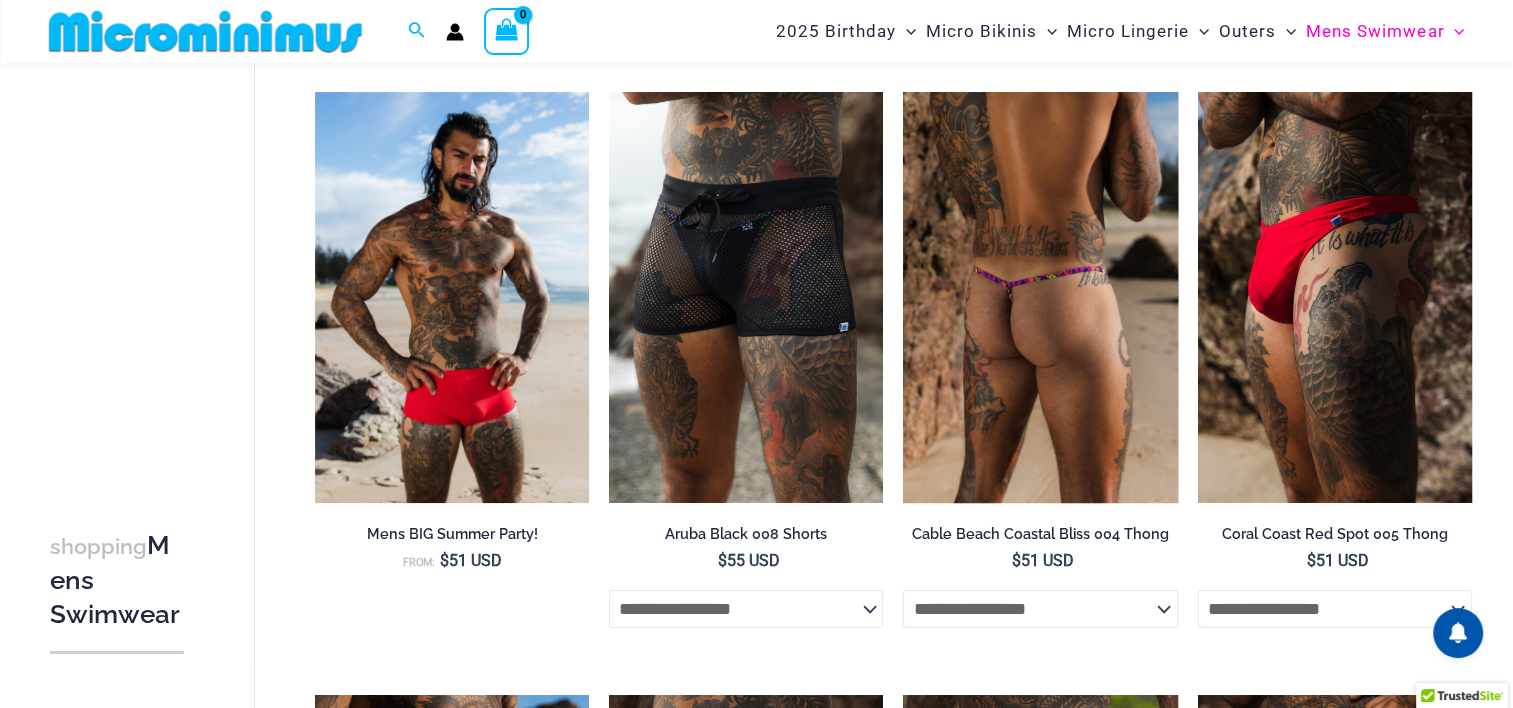 click at bounding box center [1040, 297] 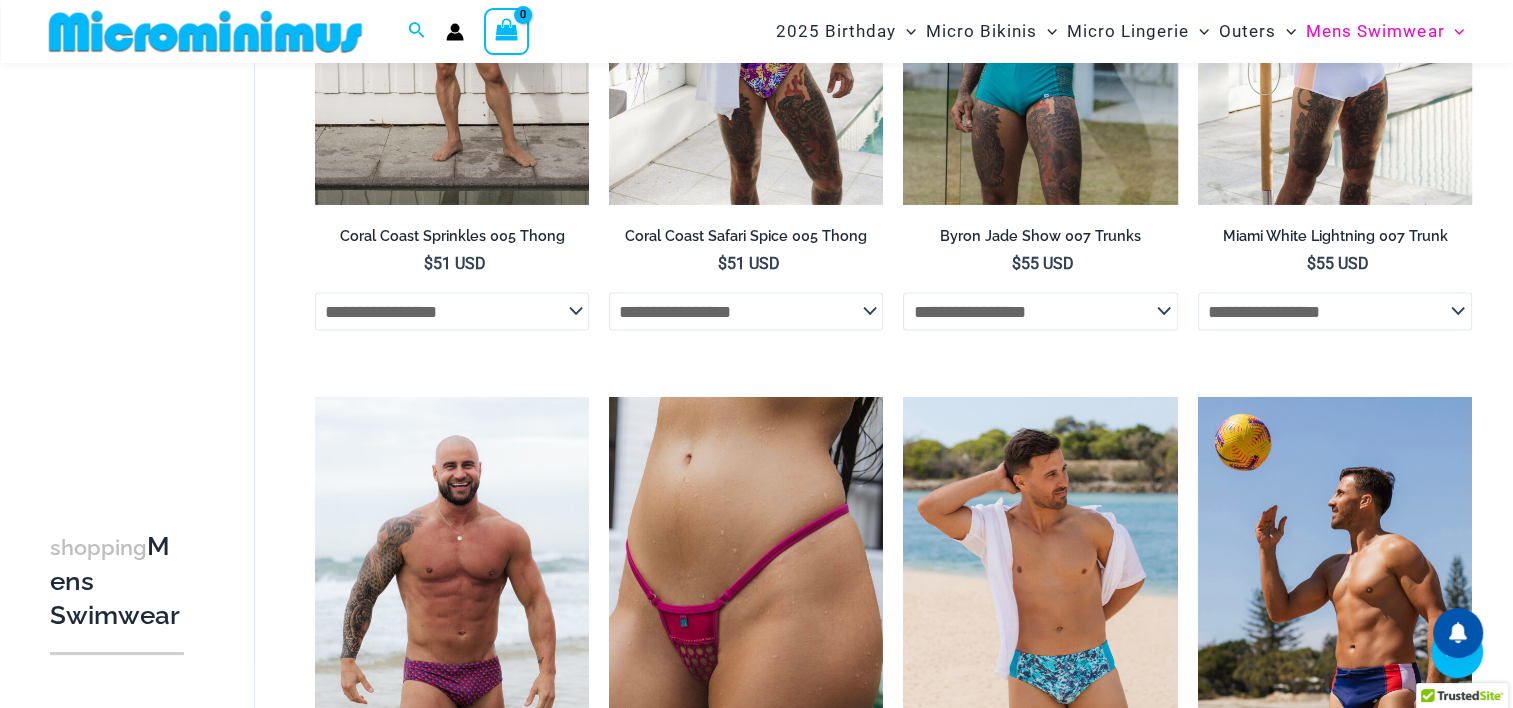 scroll, scrollTop: 4557, scrollLeft: 0, axis: vertical 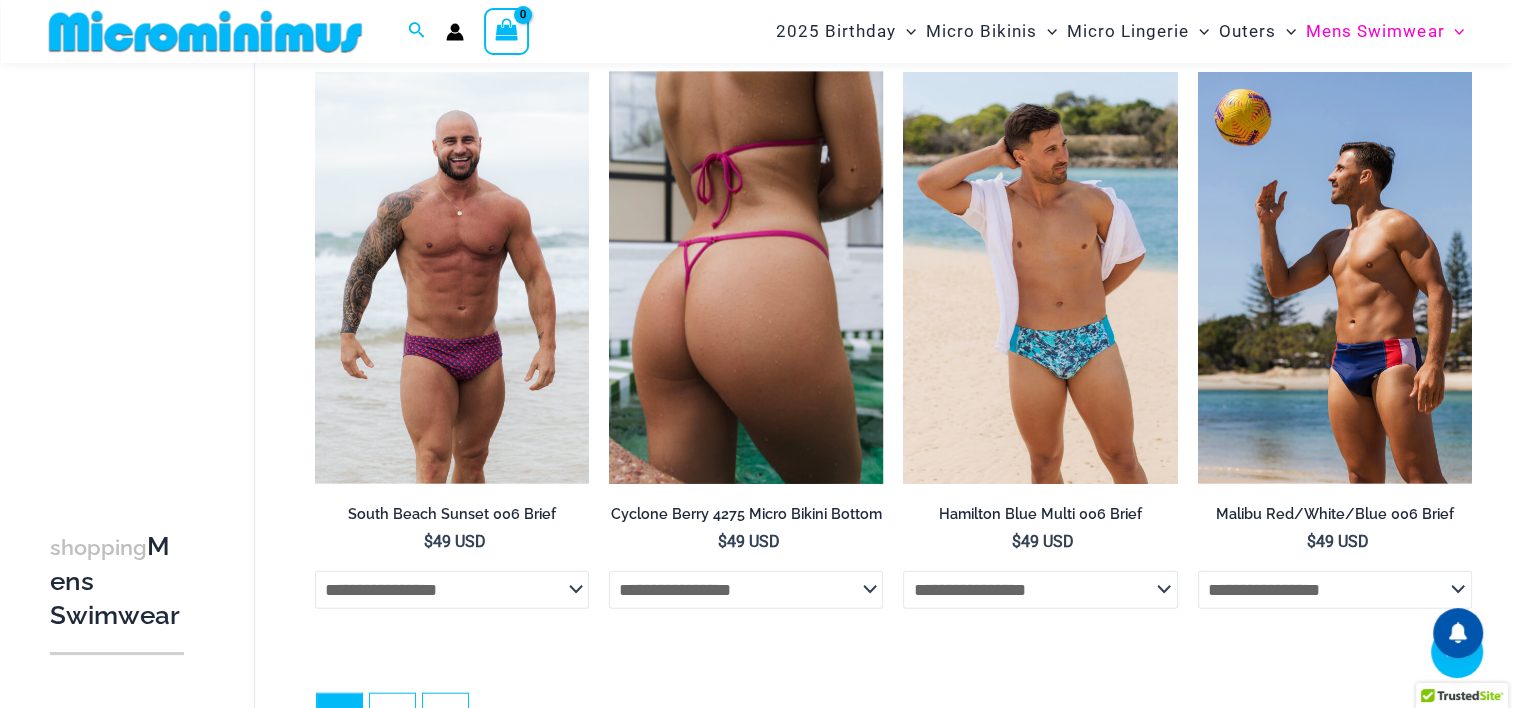 click at bounding box center (746, 277) 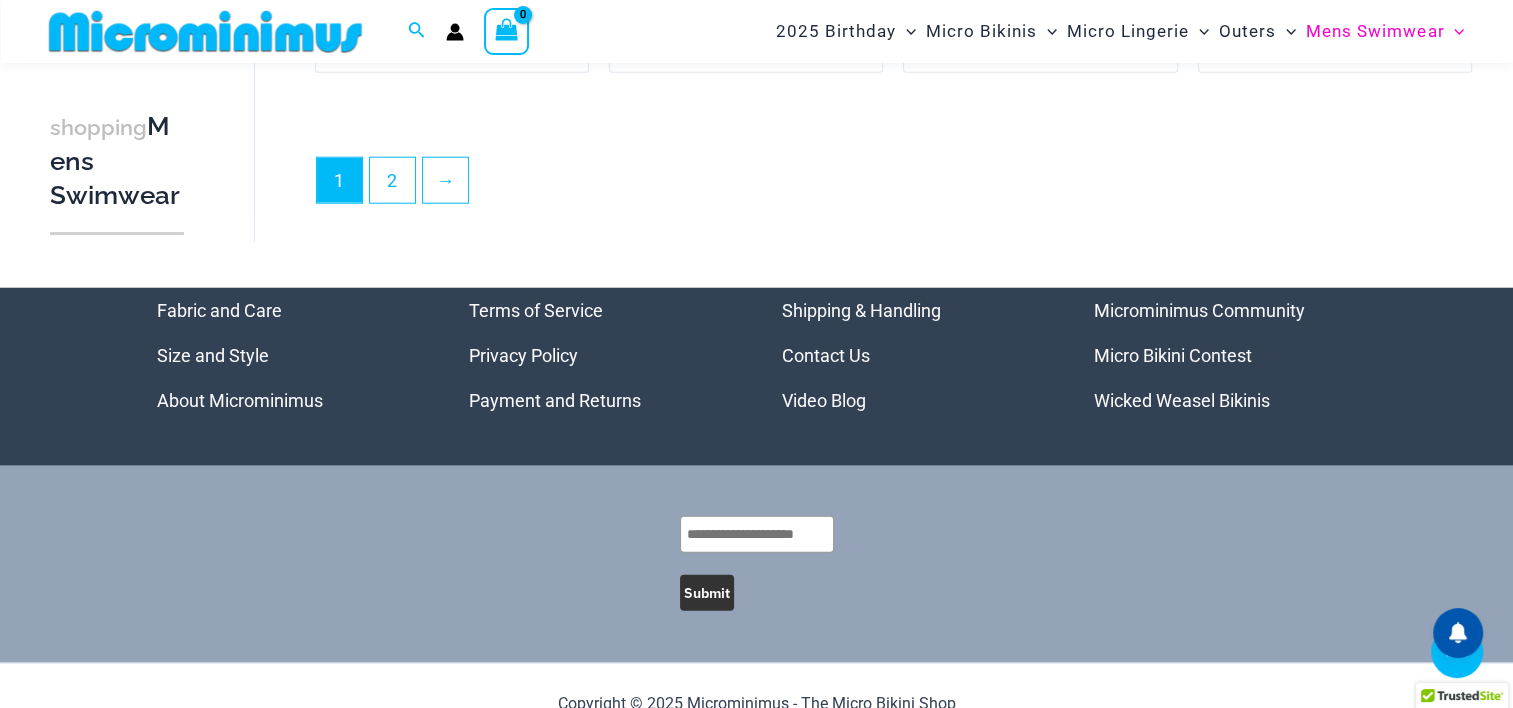 scroll, scrollTop: 5122, scrollLeft: 0, axis: vertical 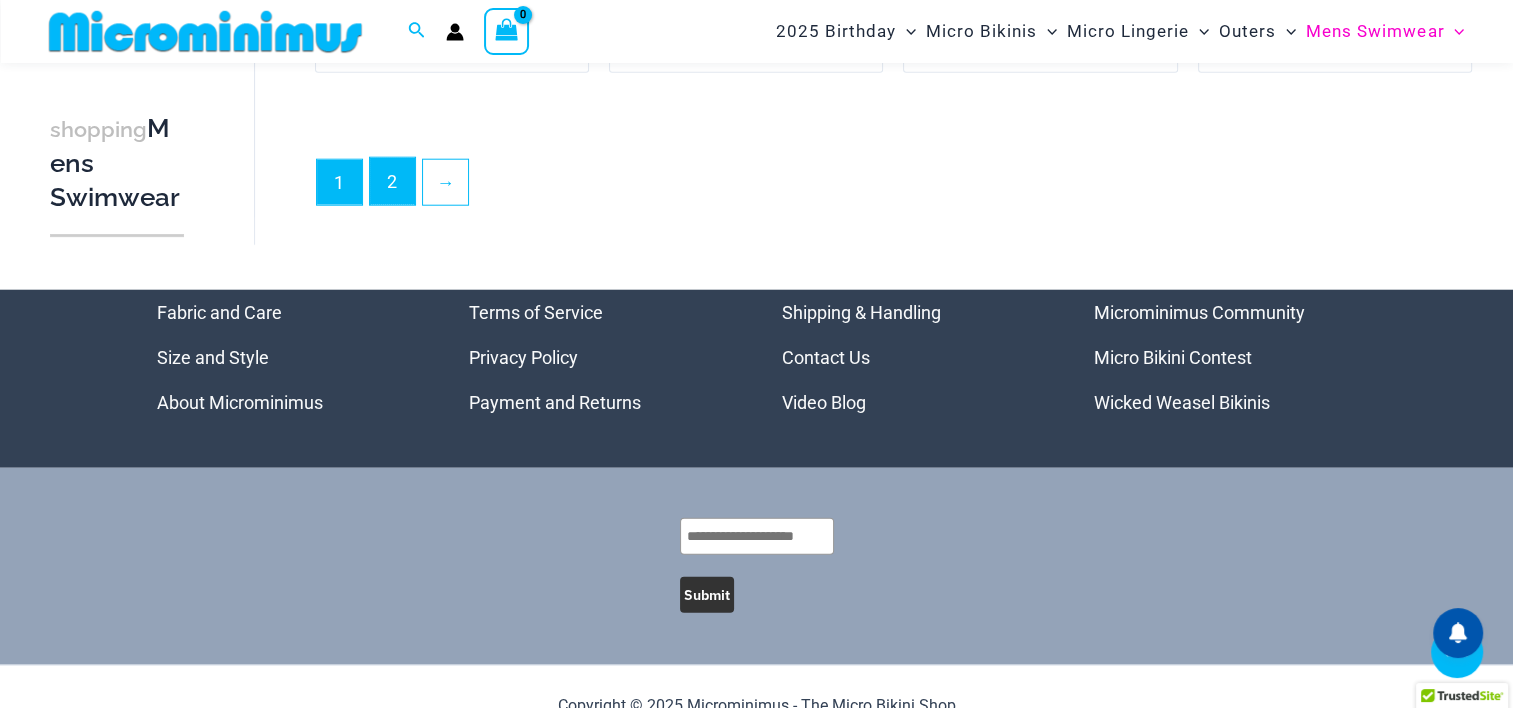 click on "2" at bounding box center (392, 181) 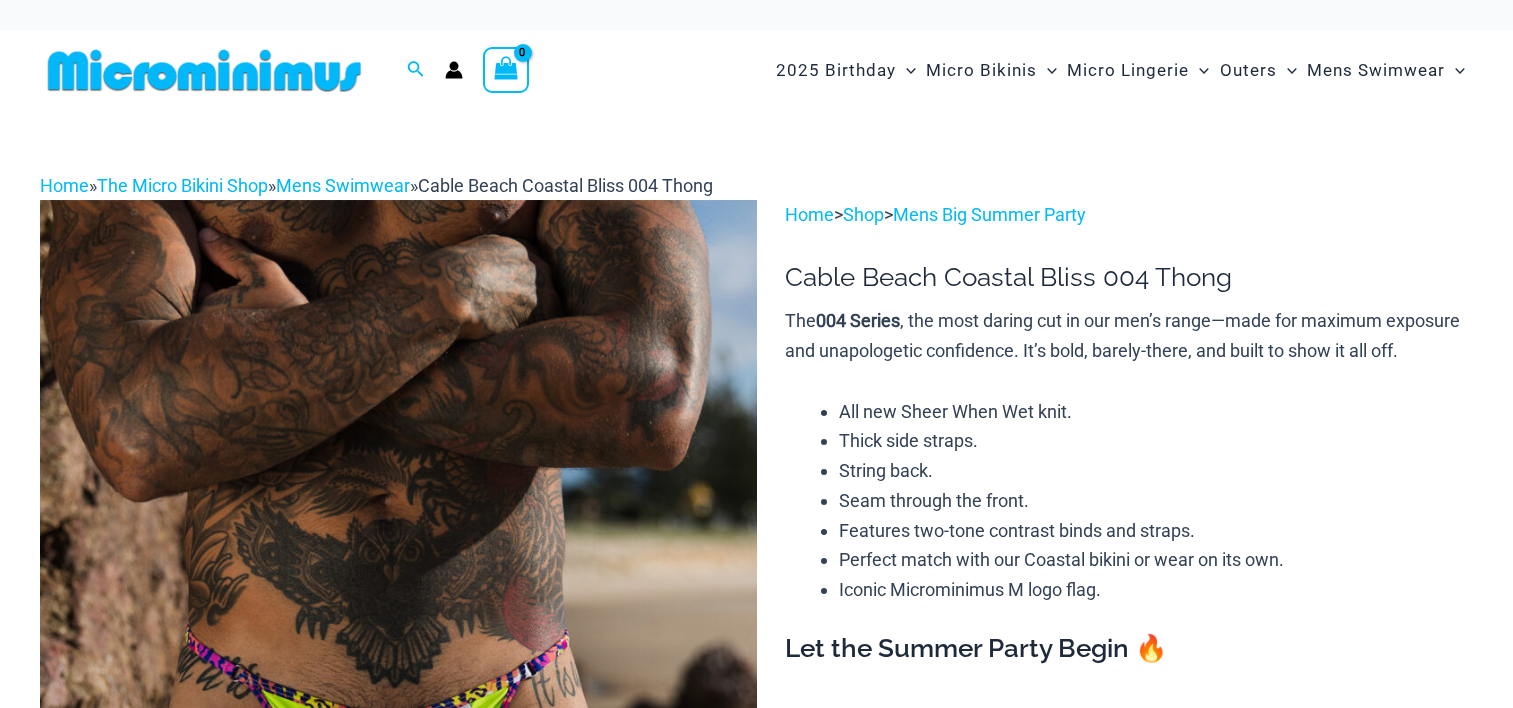 scroll, scrollTop: 0, scrollLeft: 0, axis: both 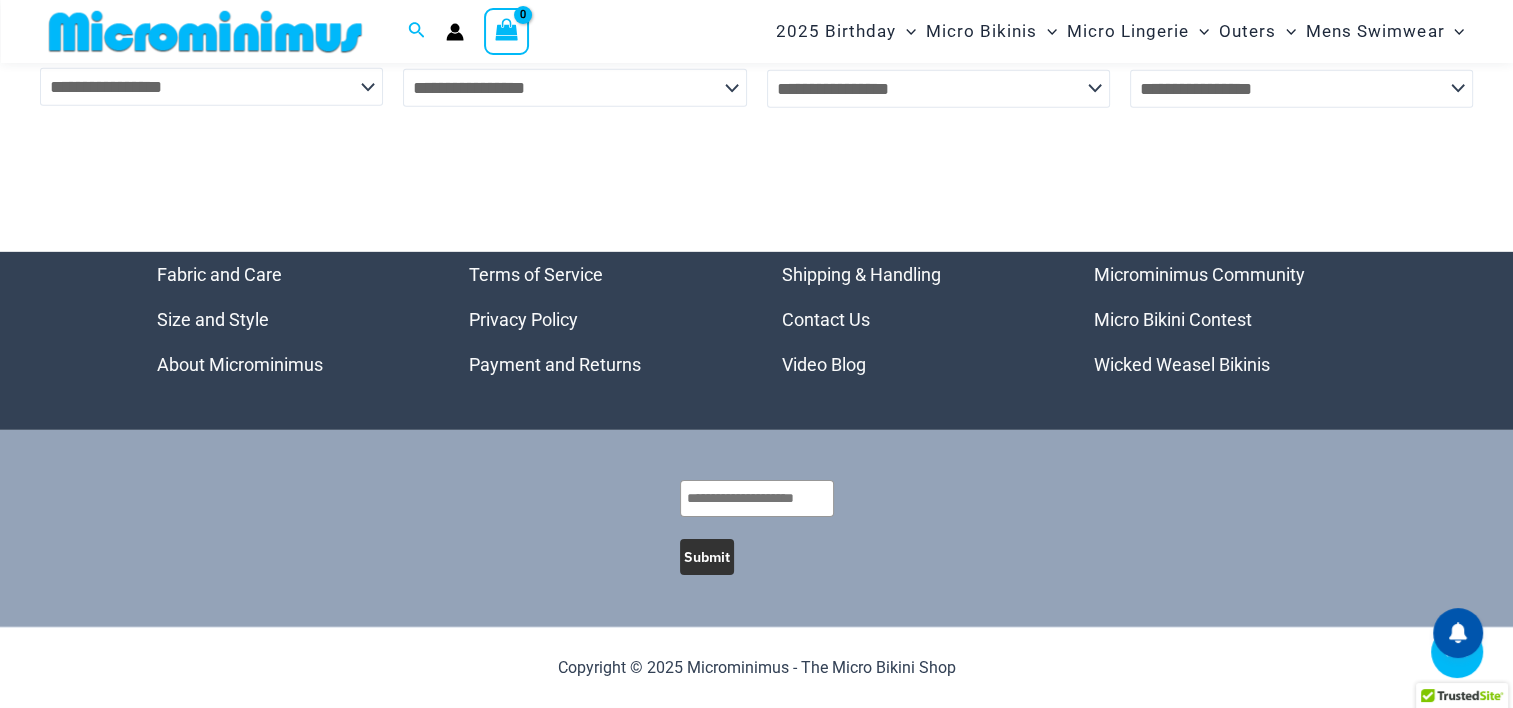 click on "**********" 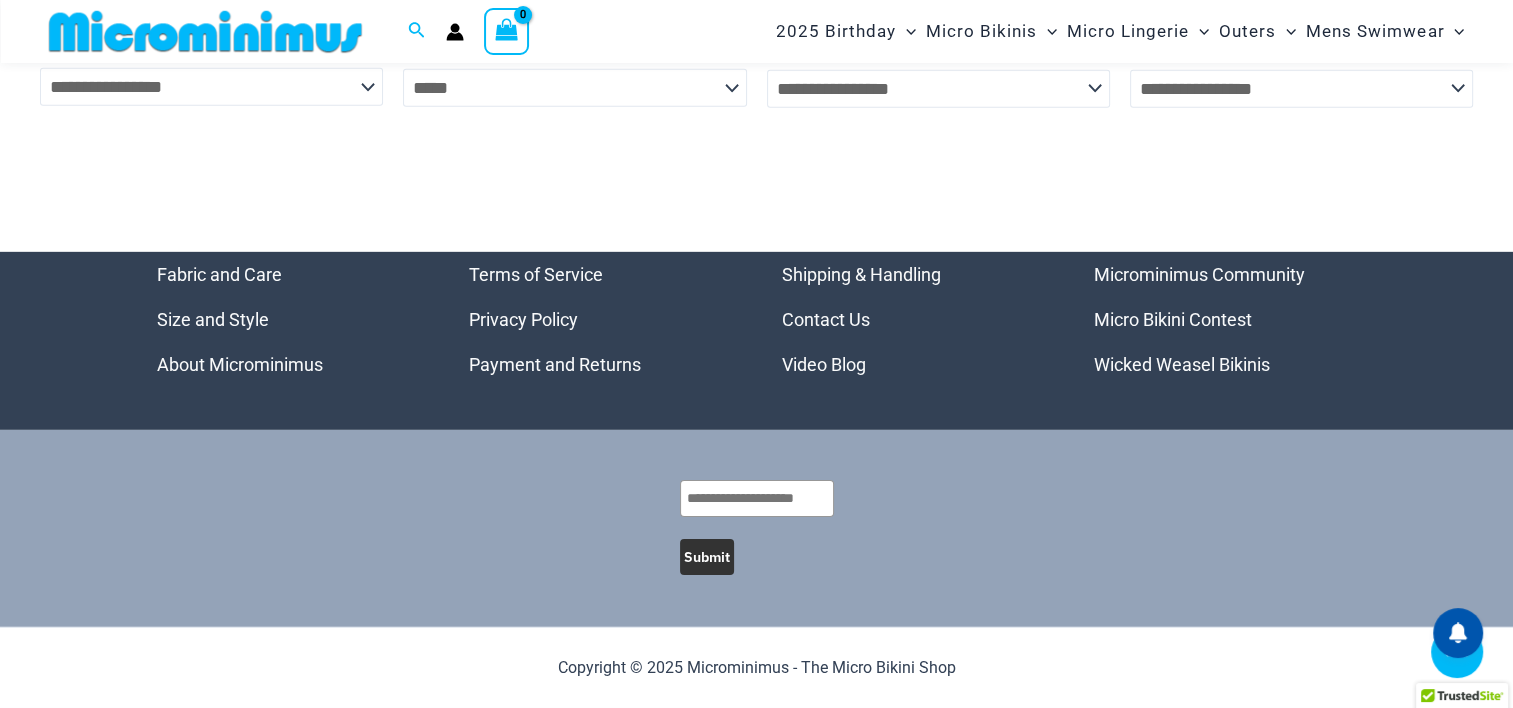 click on "**********" 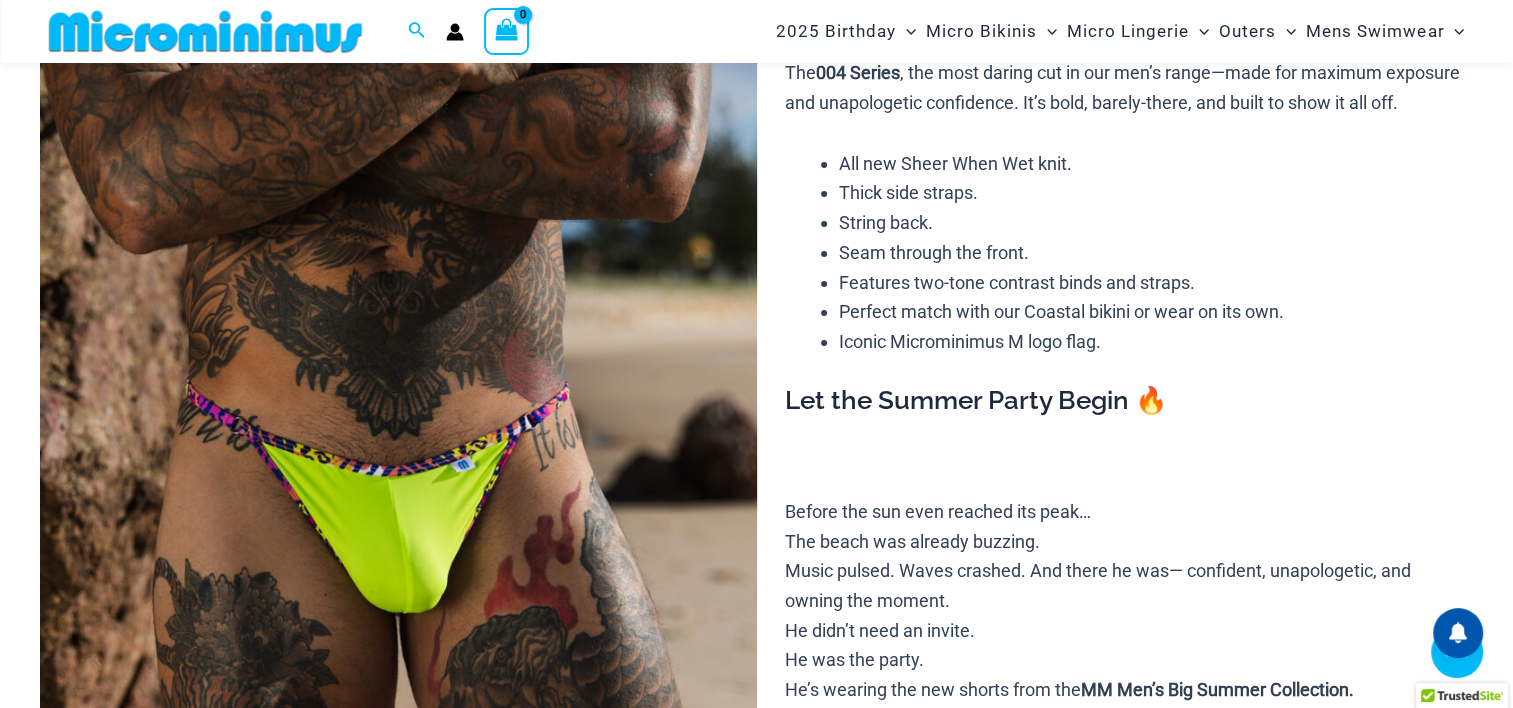 scroll, scrollTop: 0, scrollLeft: 0, axis: both 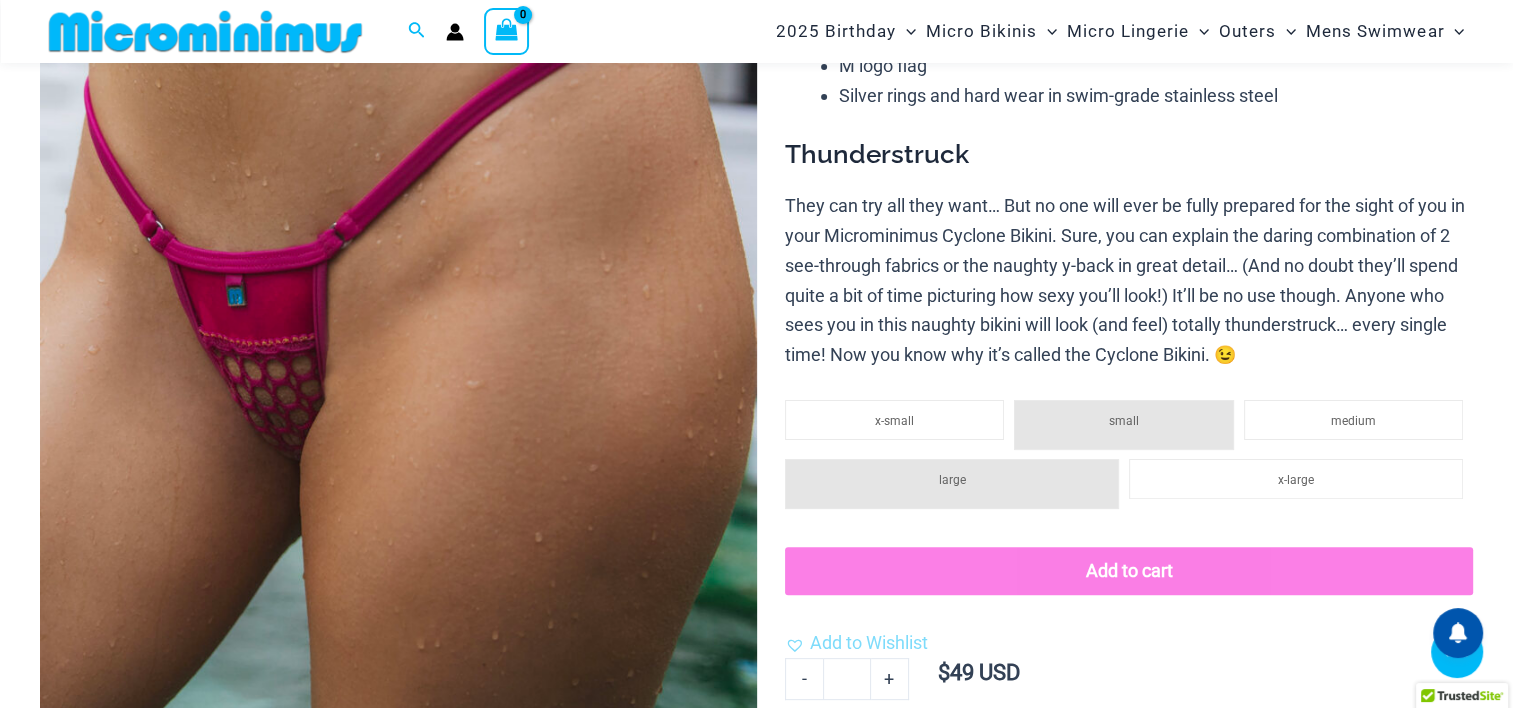 click at bounding box center (398, 243) 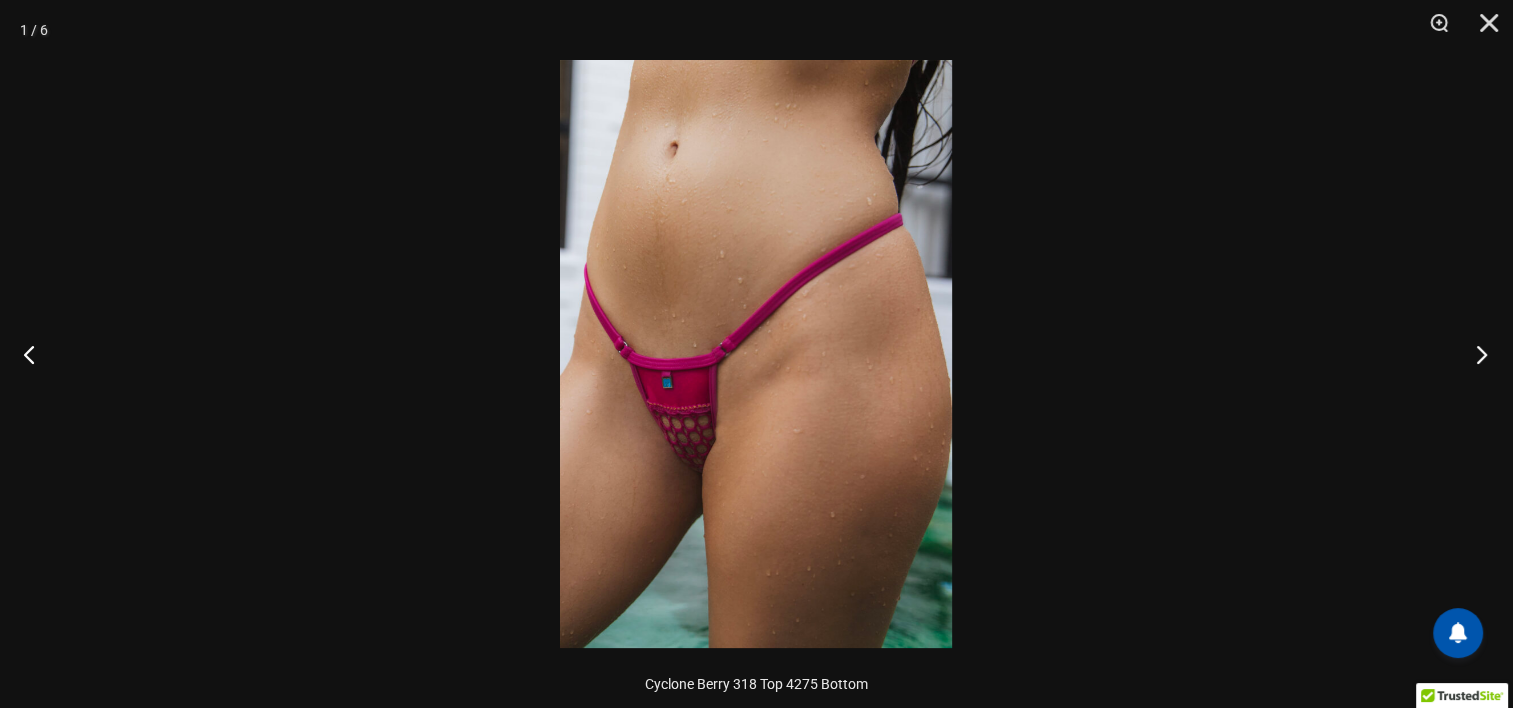 click at bounding box center (1475, 354) 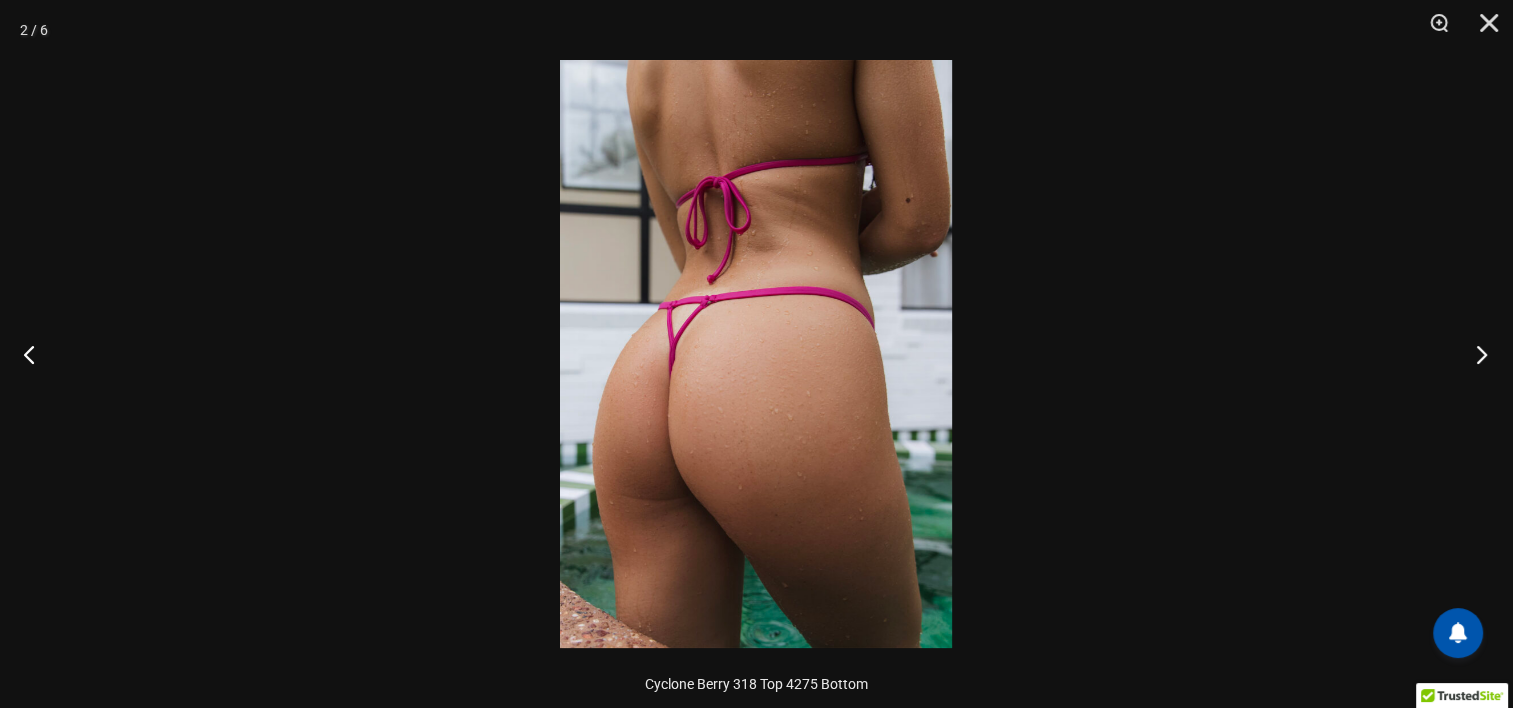 click at bounding box center [1475, 354] 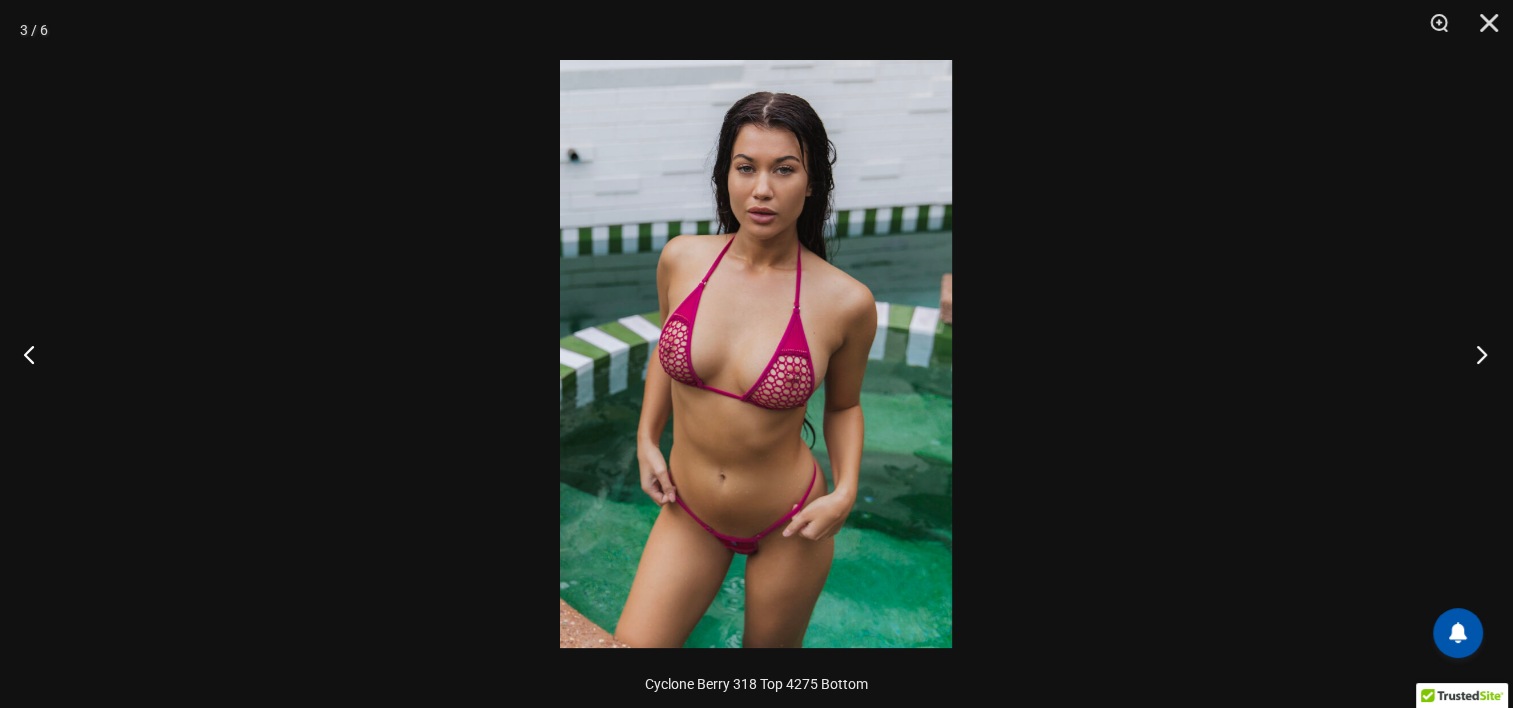 click at bounding box center [1475, 354] 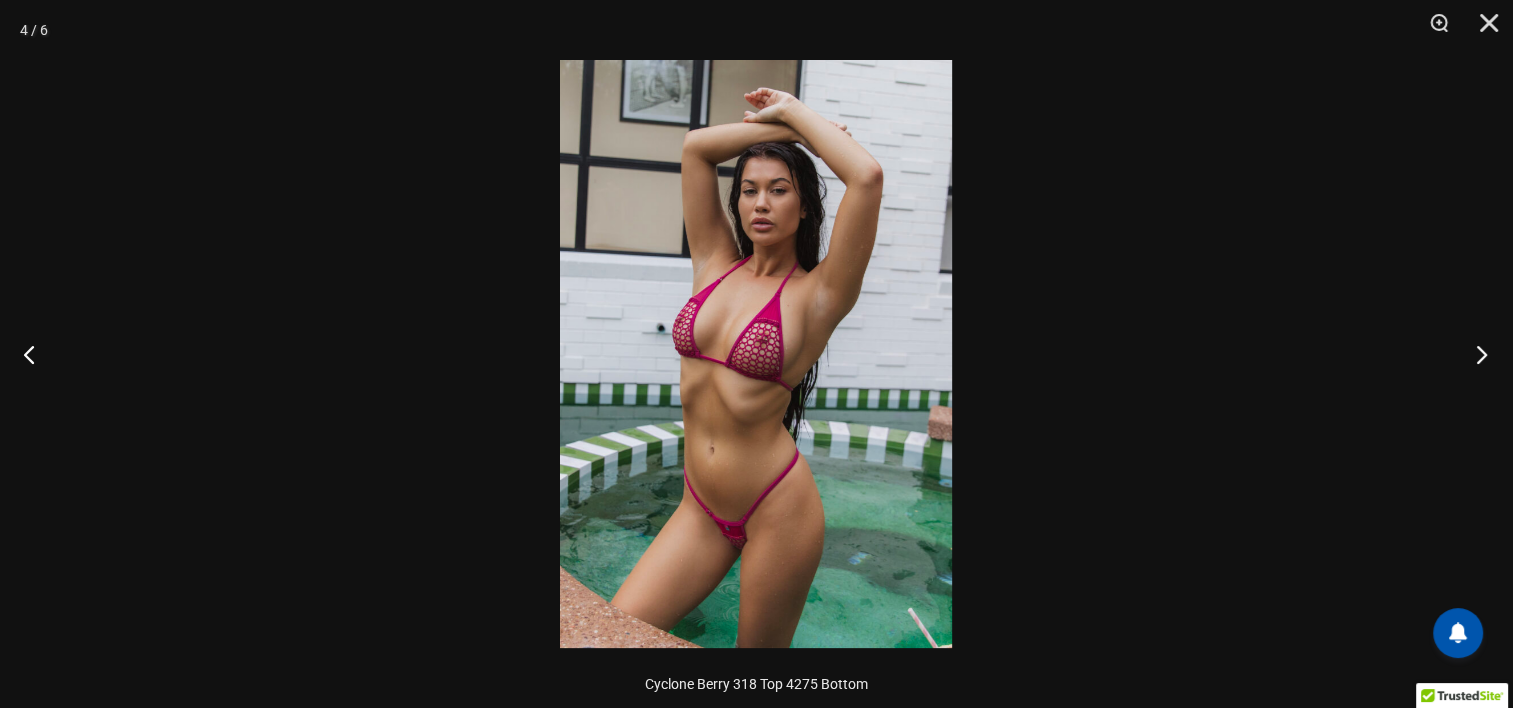click at bounding box center (1475, 354) 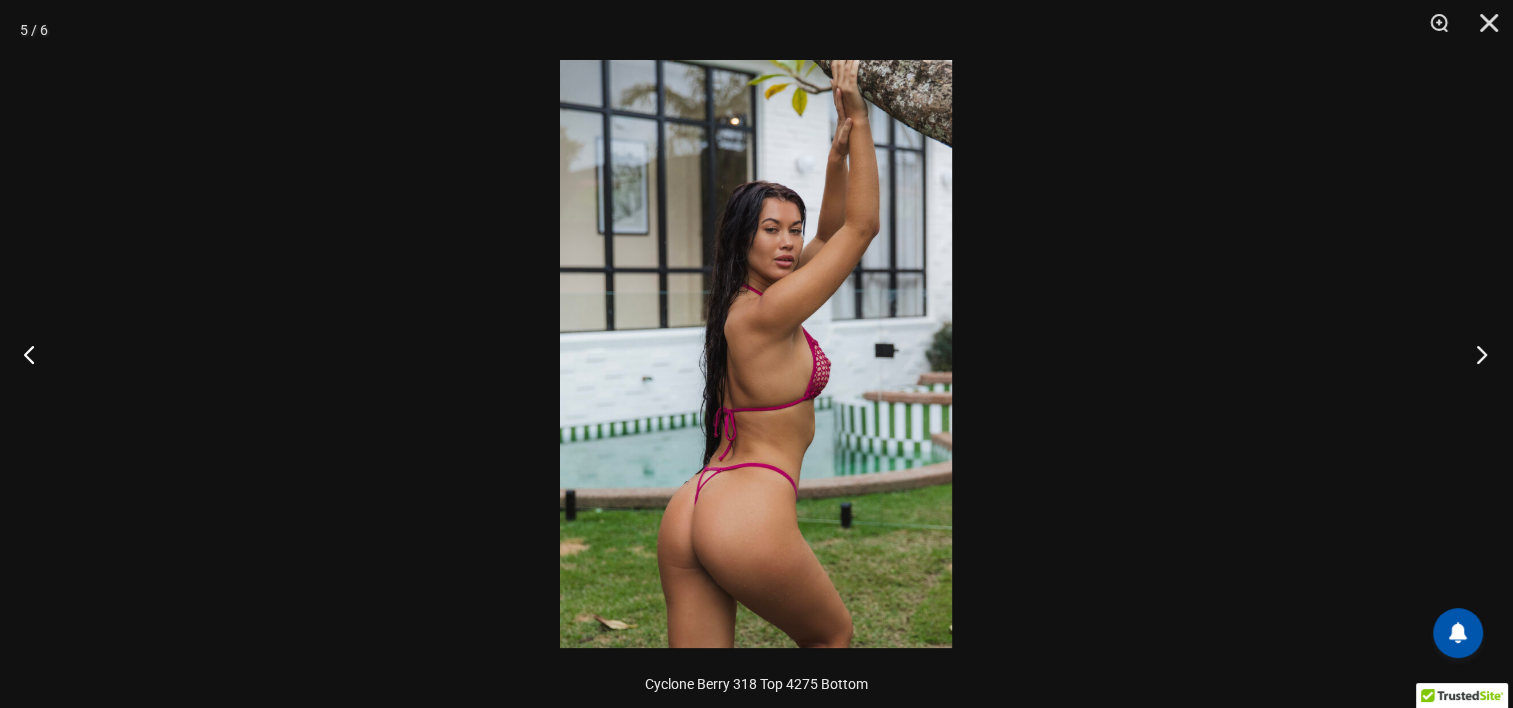 click at bounding box center (1475, 354) 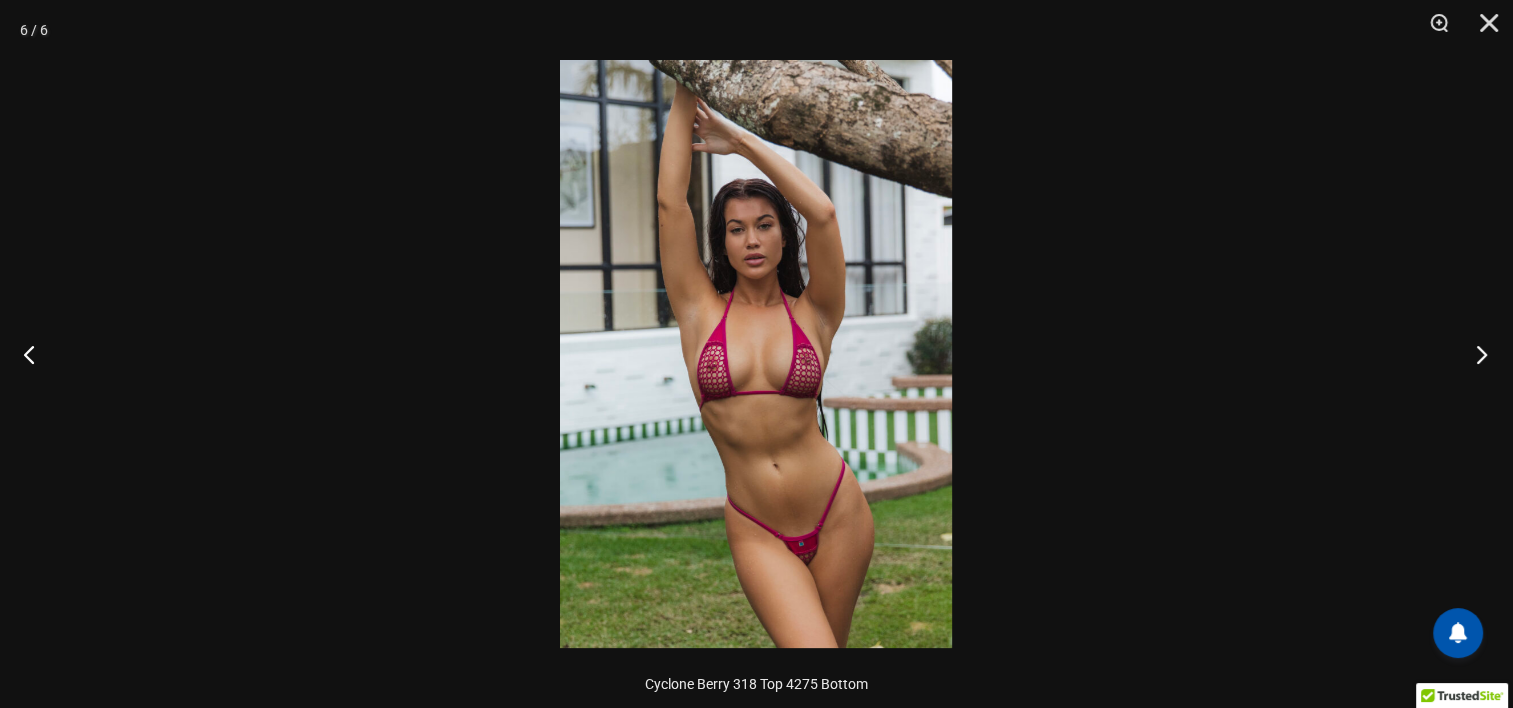 click at bounding box center (1475, 354) 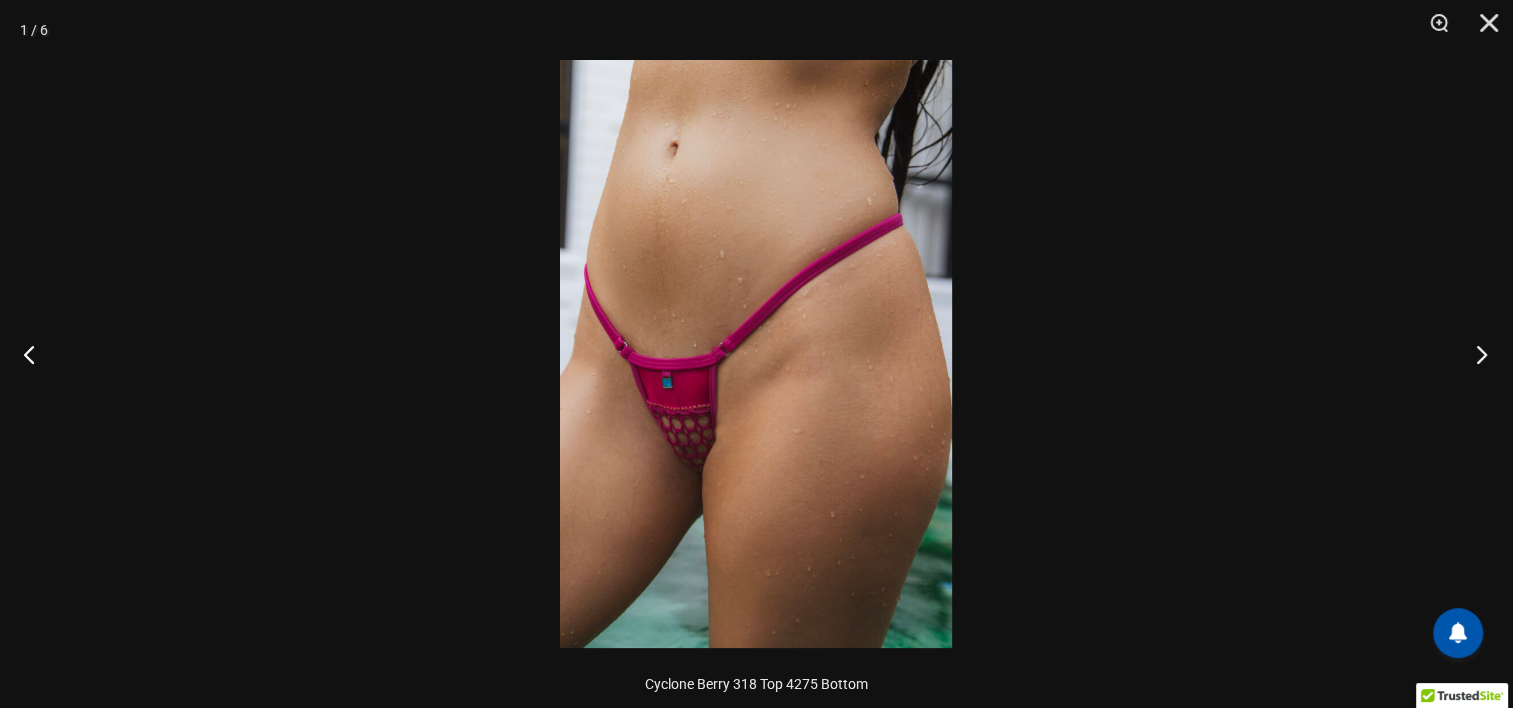click at bounding box center (1475, 354) 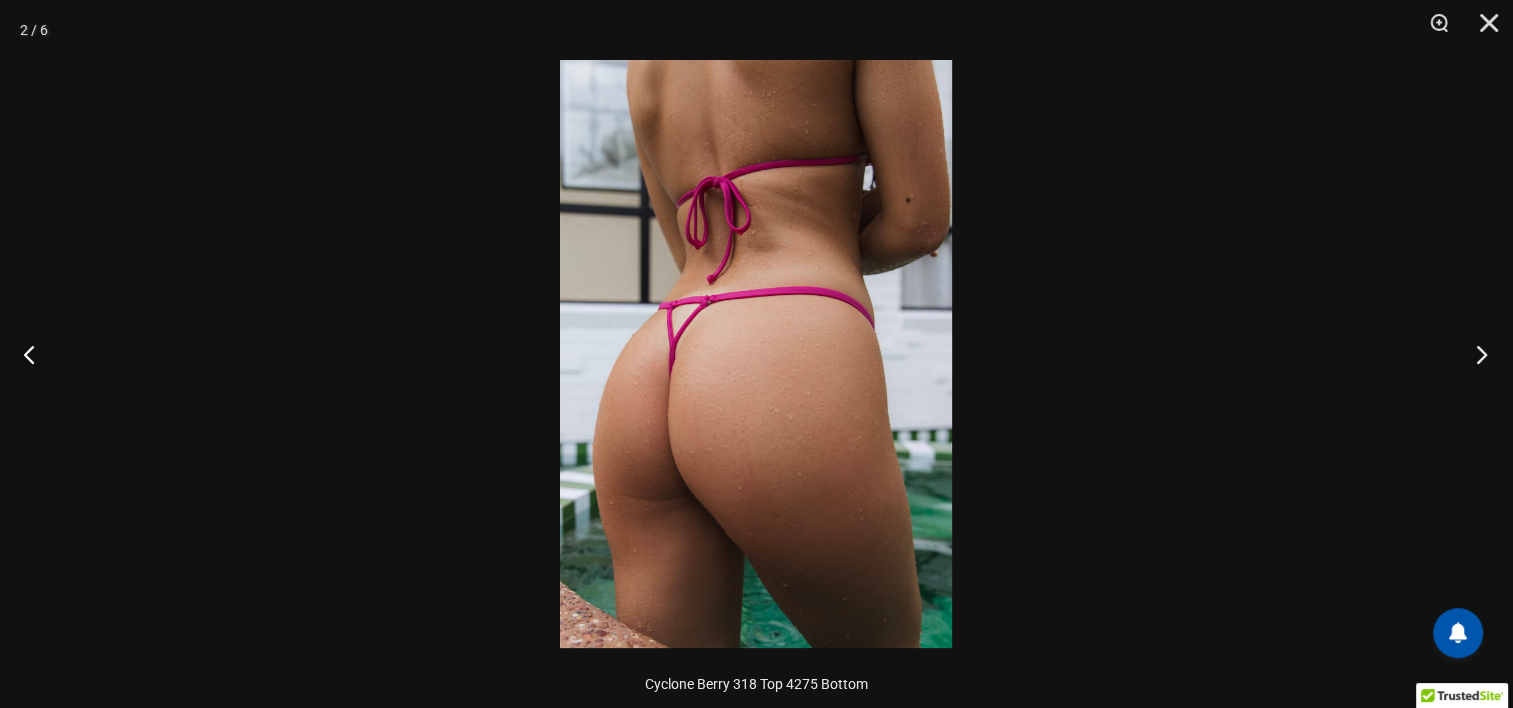 click at bounding box center [1475, 354] 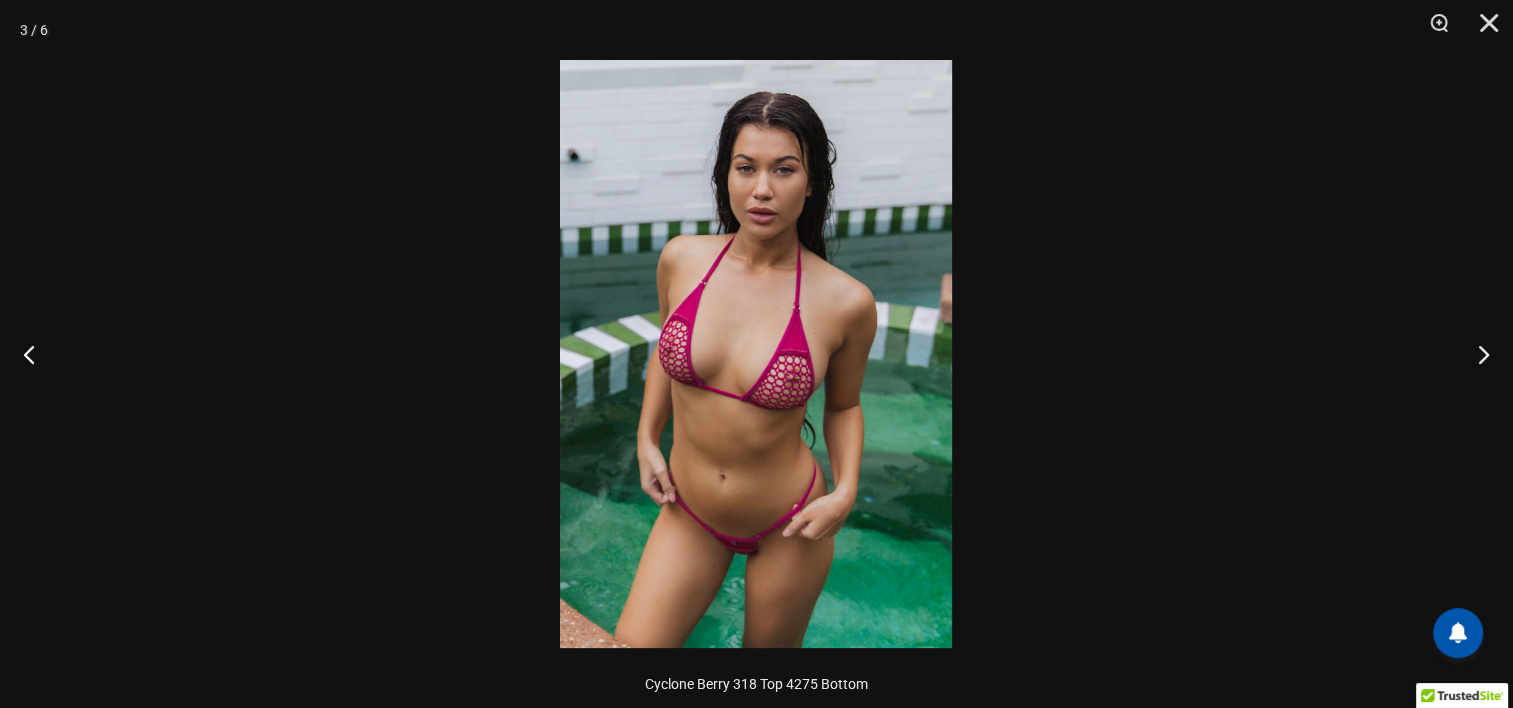 scroll, scrollTop: 985, scrollLeft: 0, axis: vertical 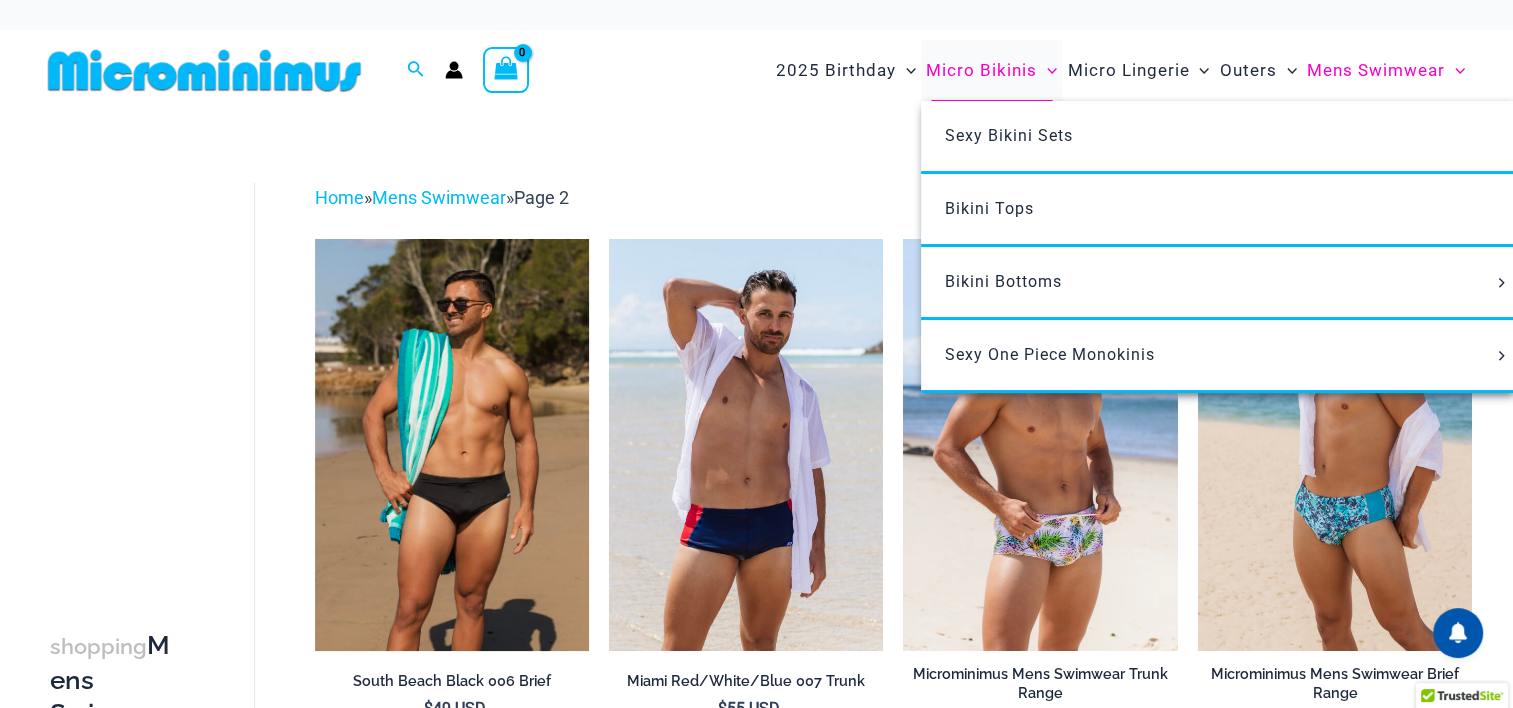 click on "Micro Bikinis" at bounding box center (981, 70) 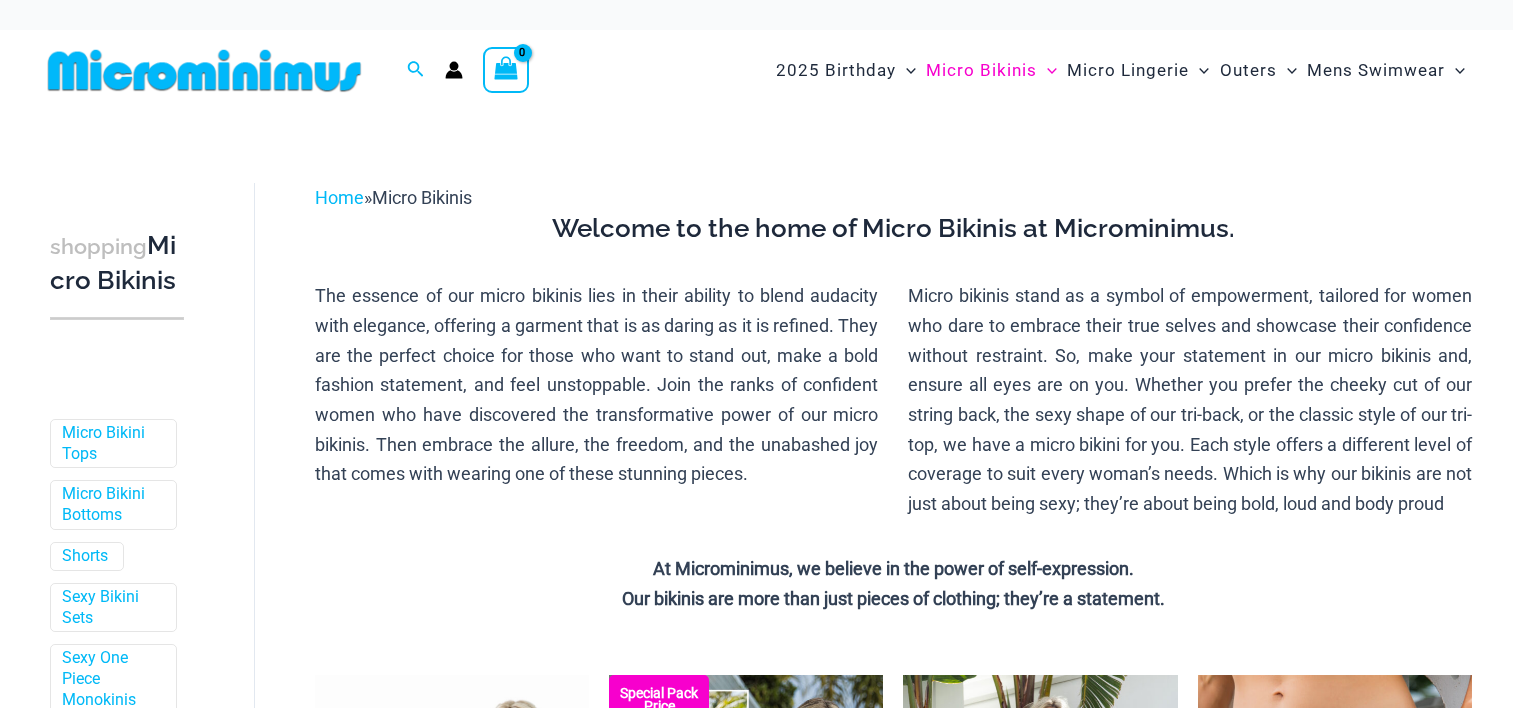 scroll, scrollTop: 0, scrollLeft: 0, axis: both 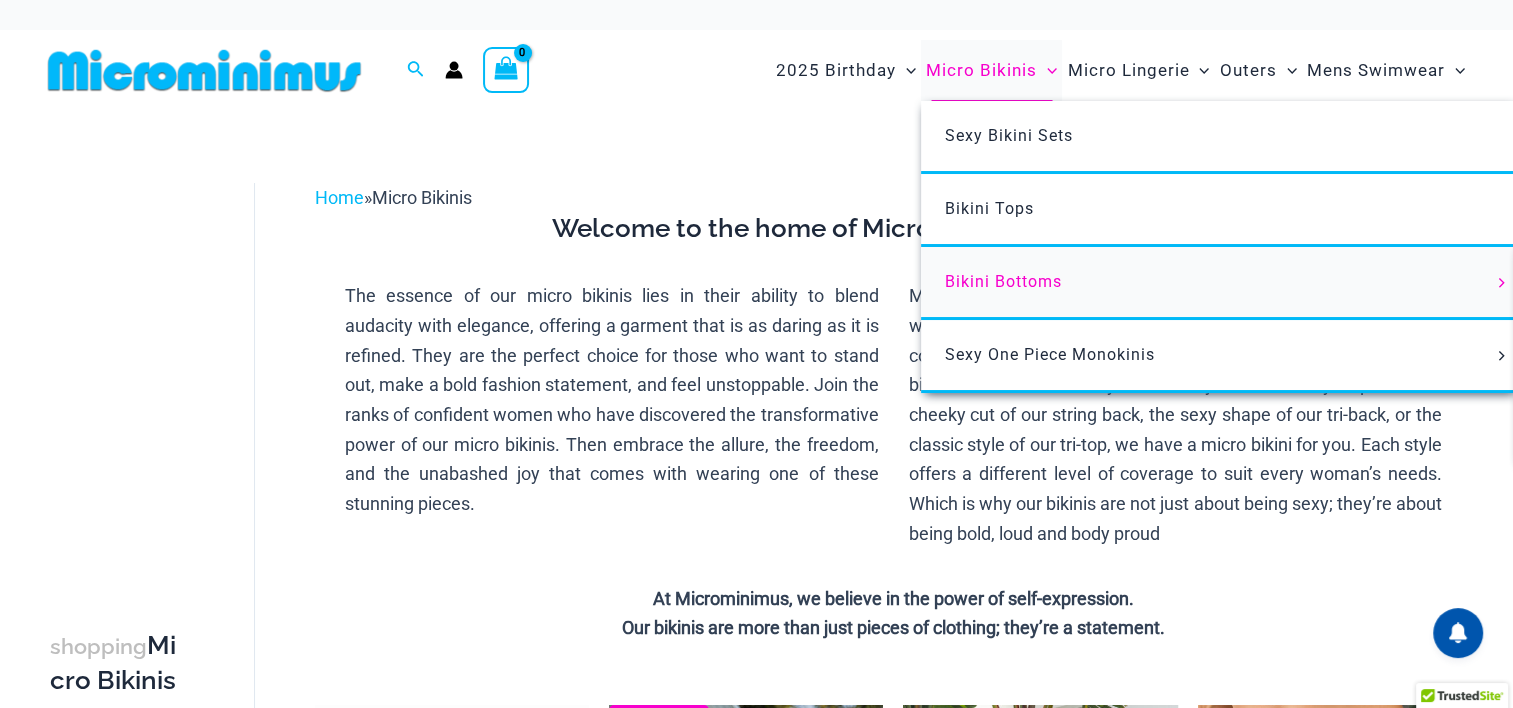 click on "Bikini Bottoms" at bounding box center (1003, 281) 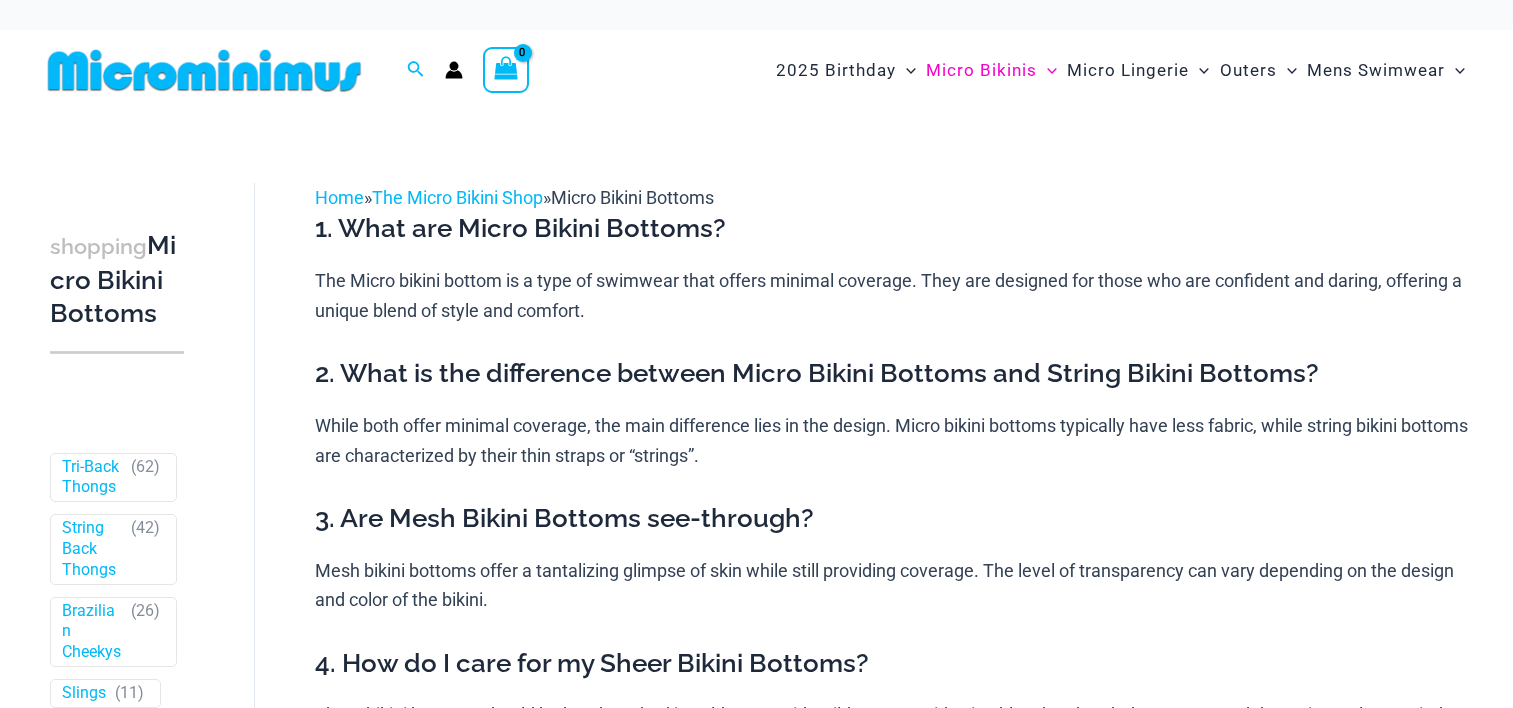 scroll, scrollTop: 0, scrollLeft: 0, axis: both 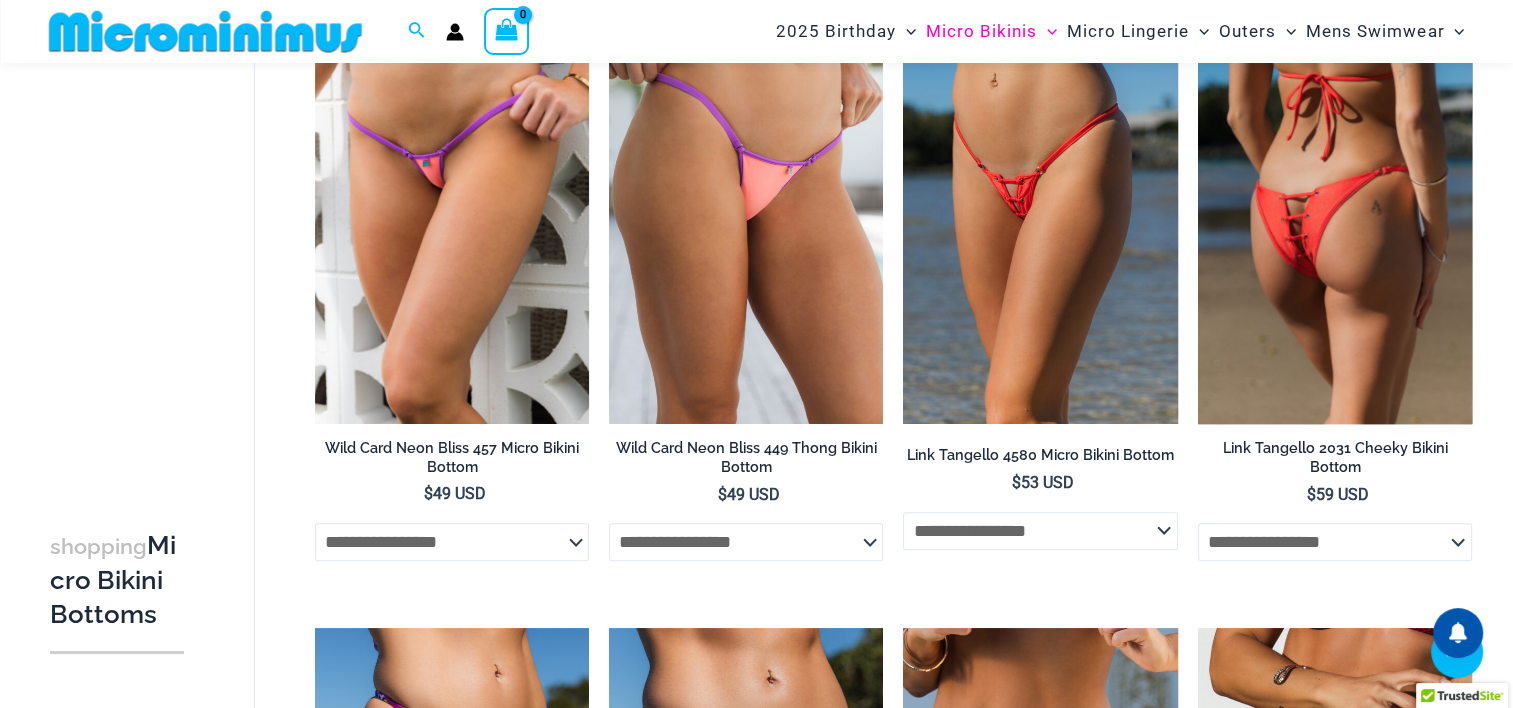 click at bounding box center [1335, 218] 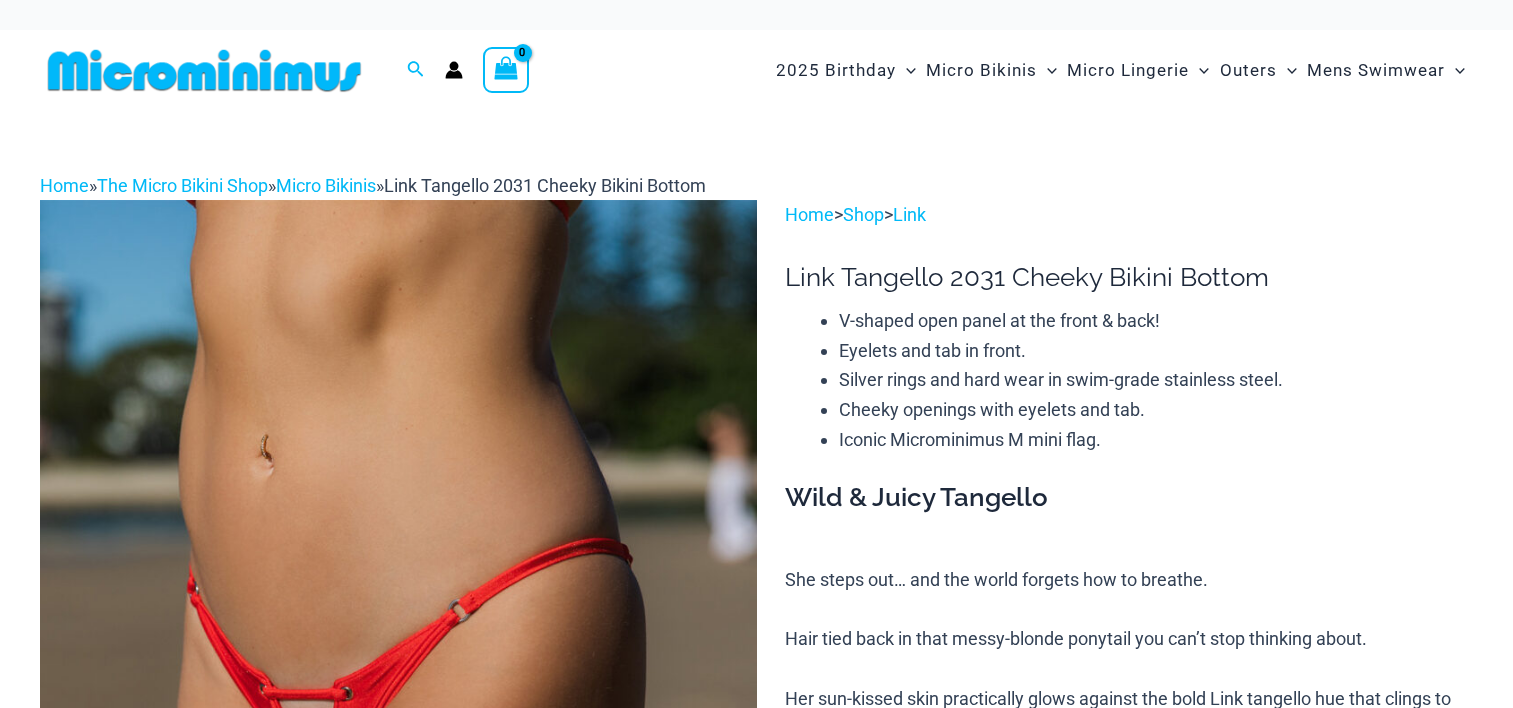 scroll, scrollTop: 0, scrollLeft: 0, axis: both 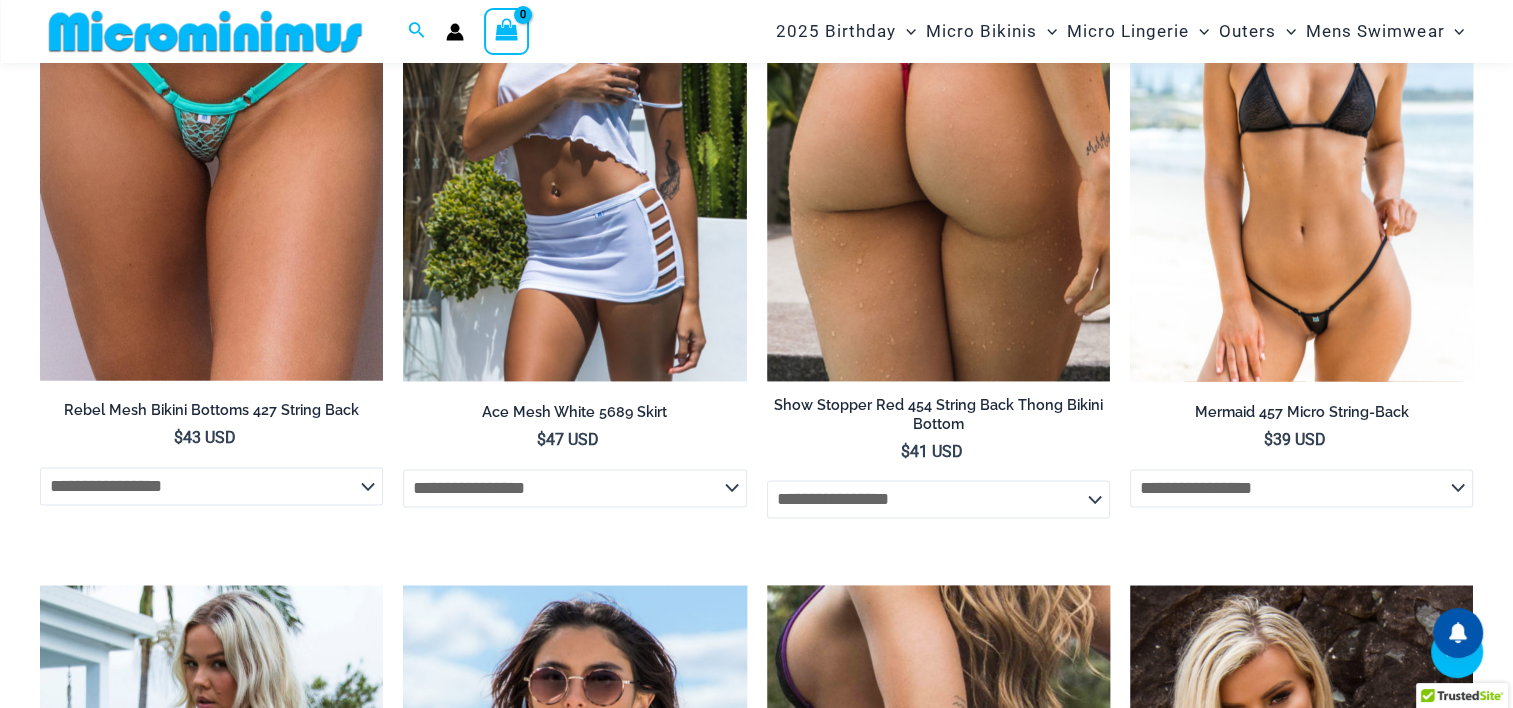 click at bounding box center [1301, 124] 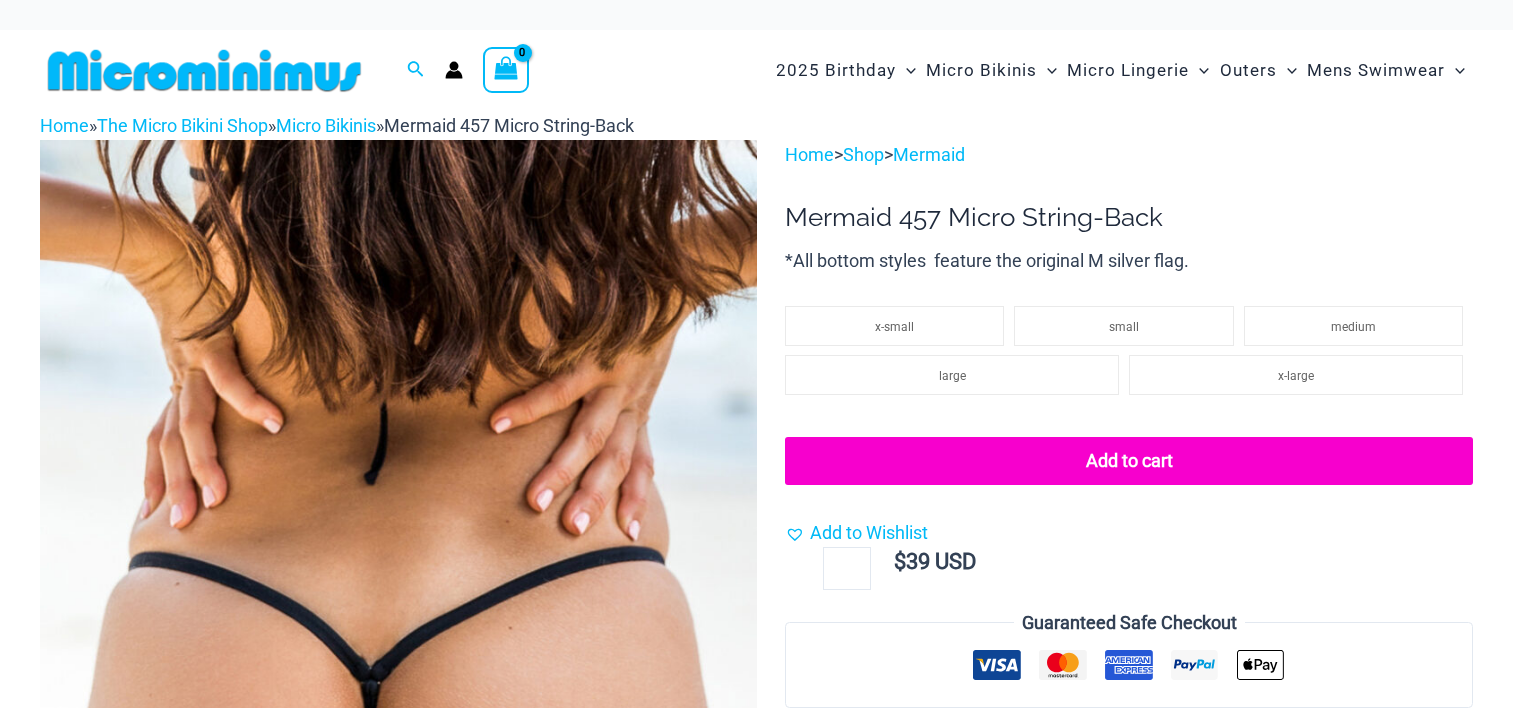 scroll, scrollTop: 0, scrollLeft: 0, axis: both 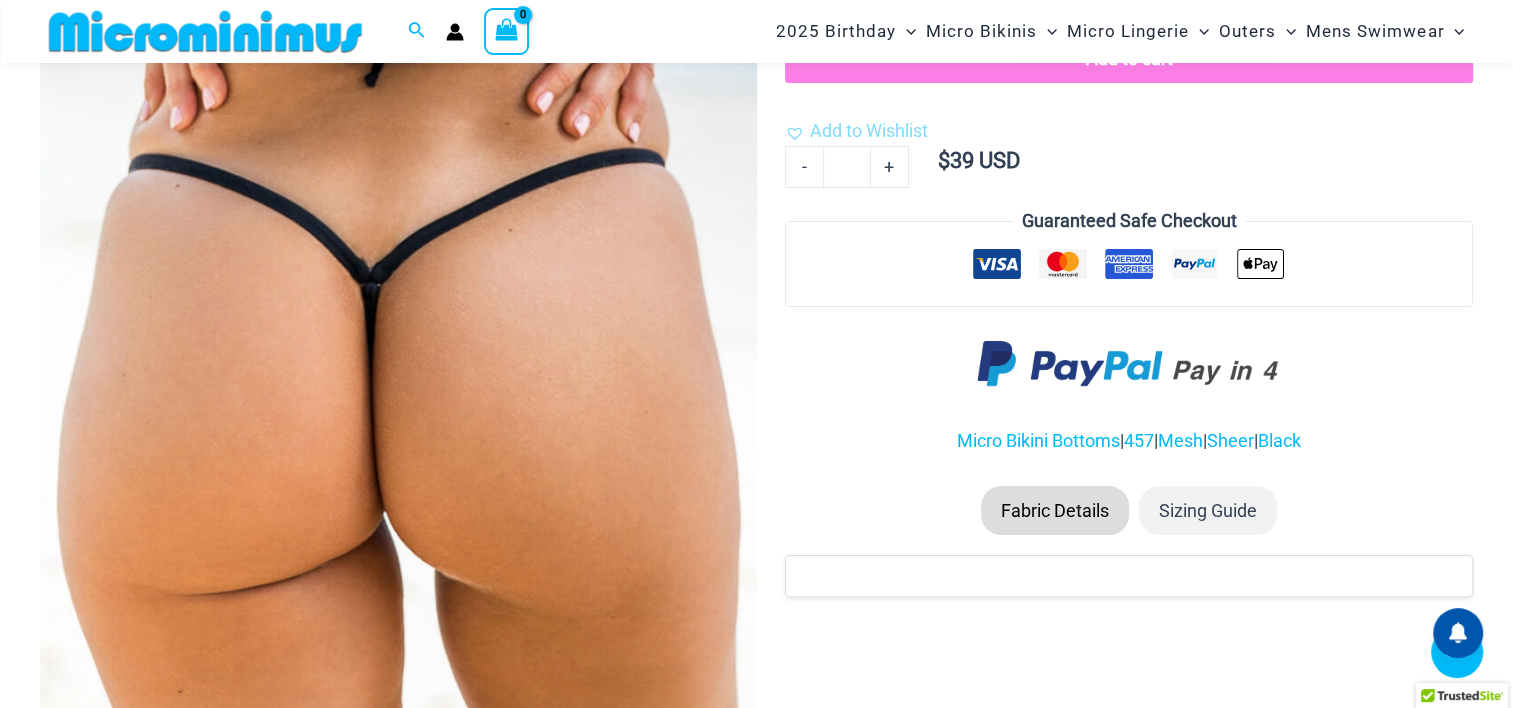click at bounding box center (398, 279) 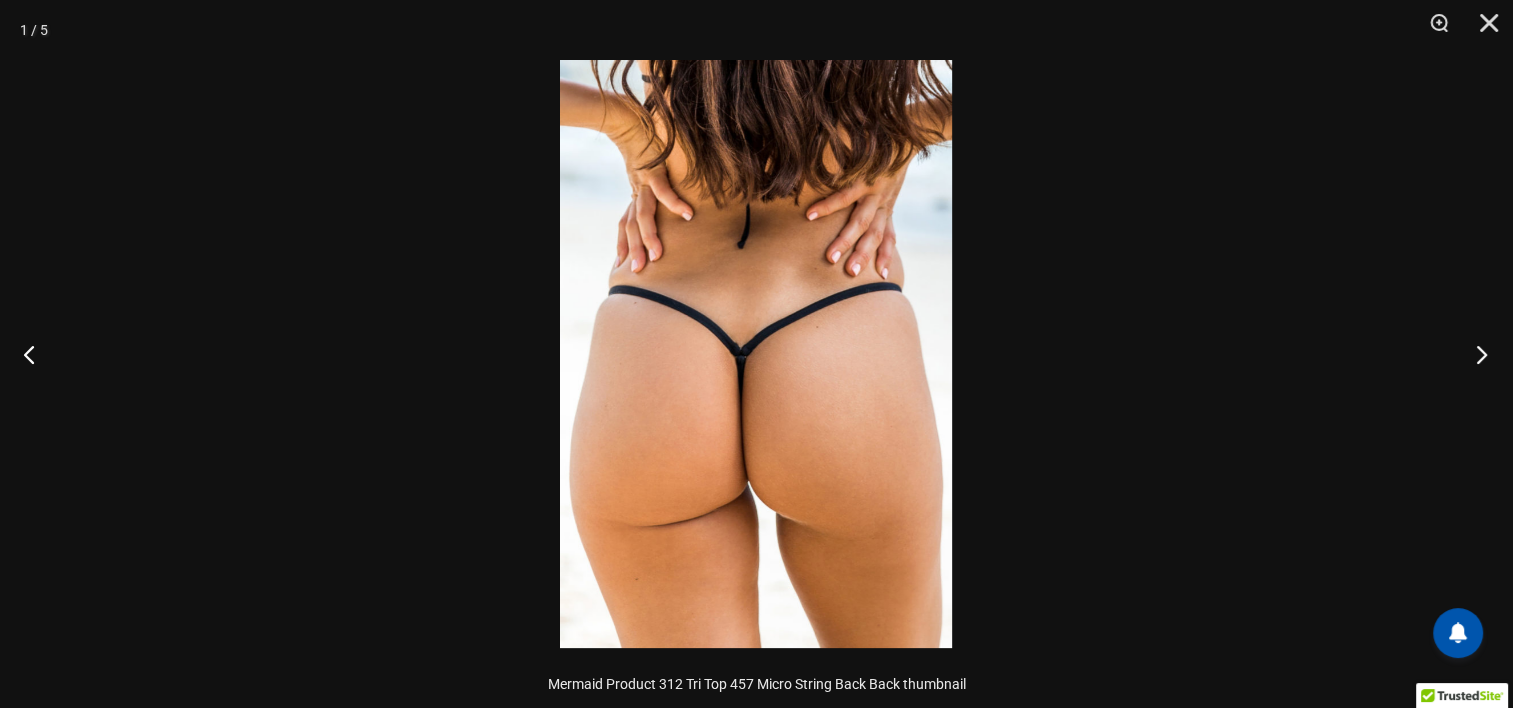 click at bounding box center [1475, 354] 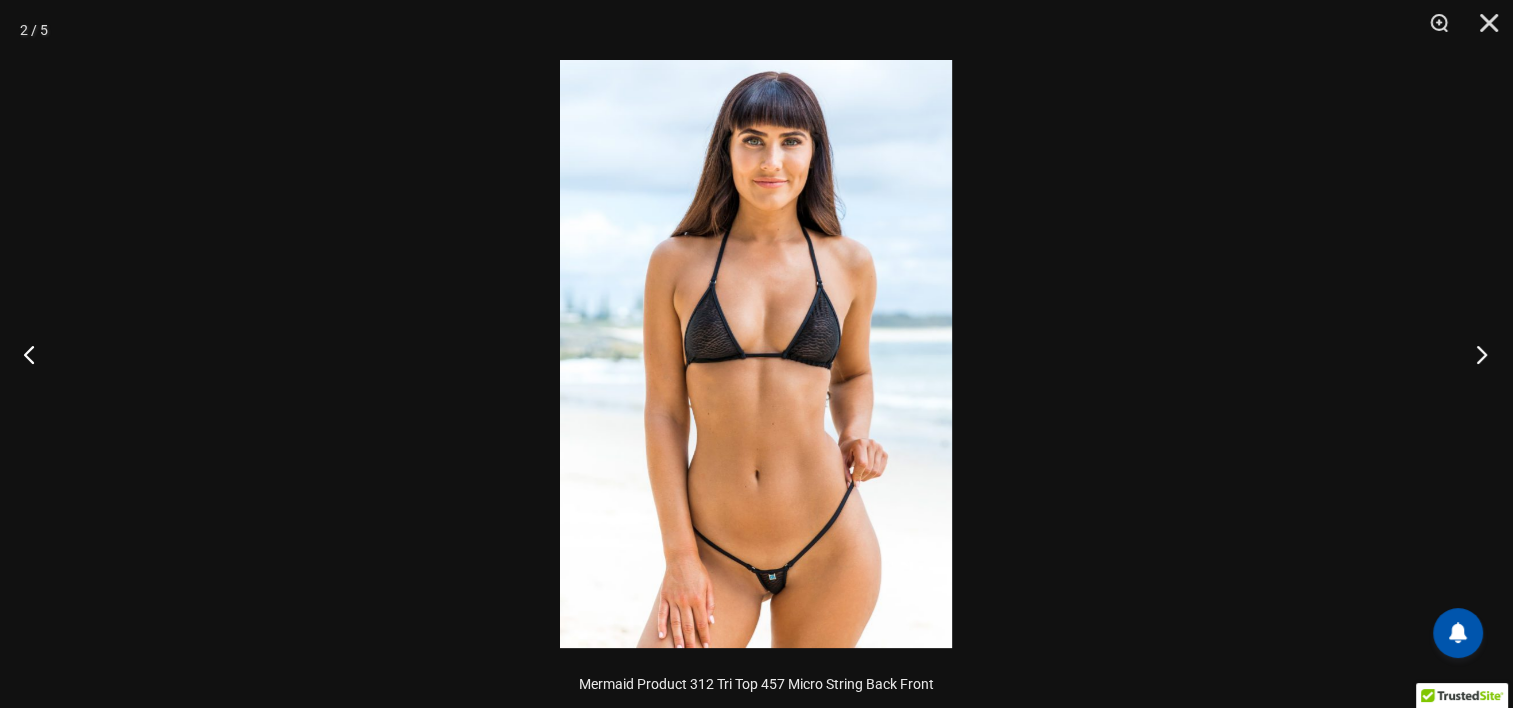 click at bounding box center (1475, 354) 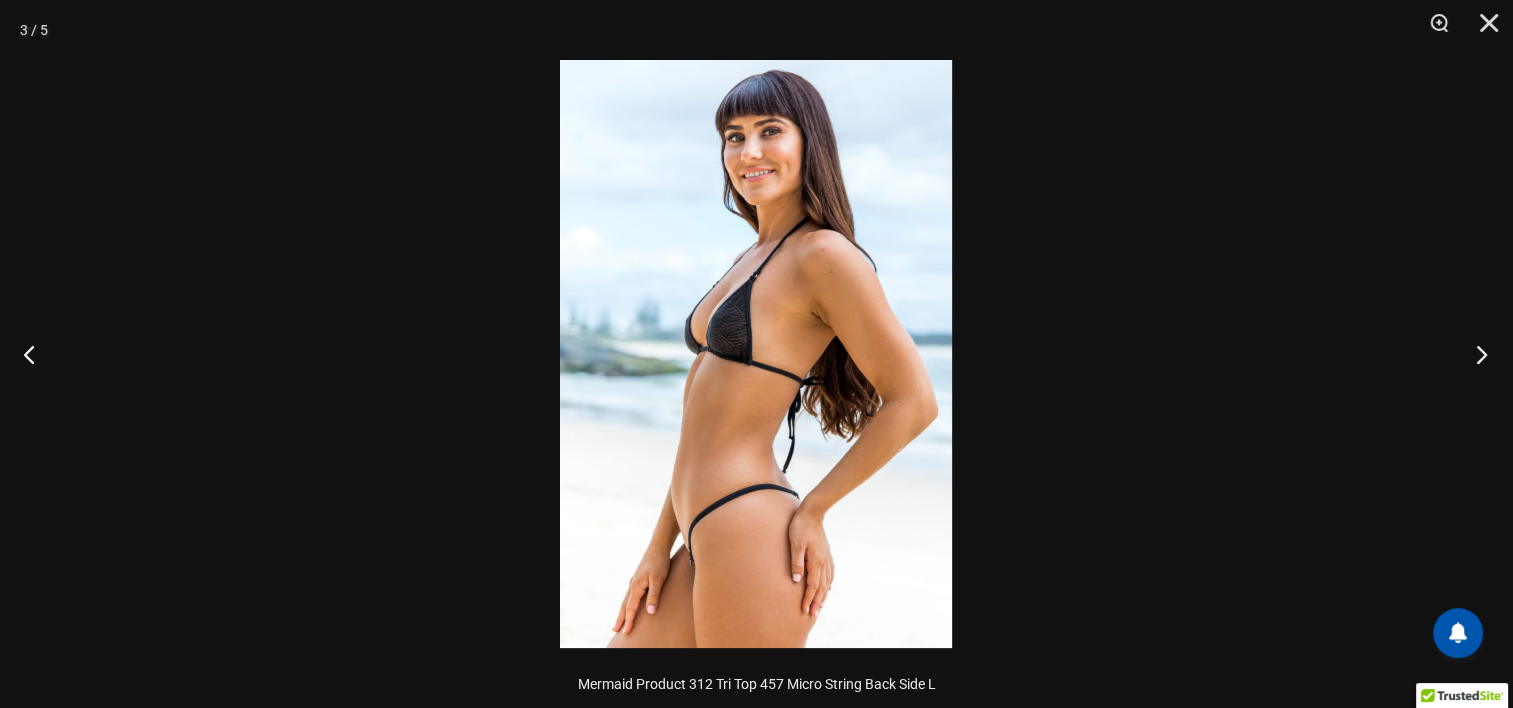click at bounding box center [1475, 354] 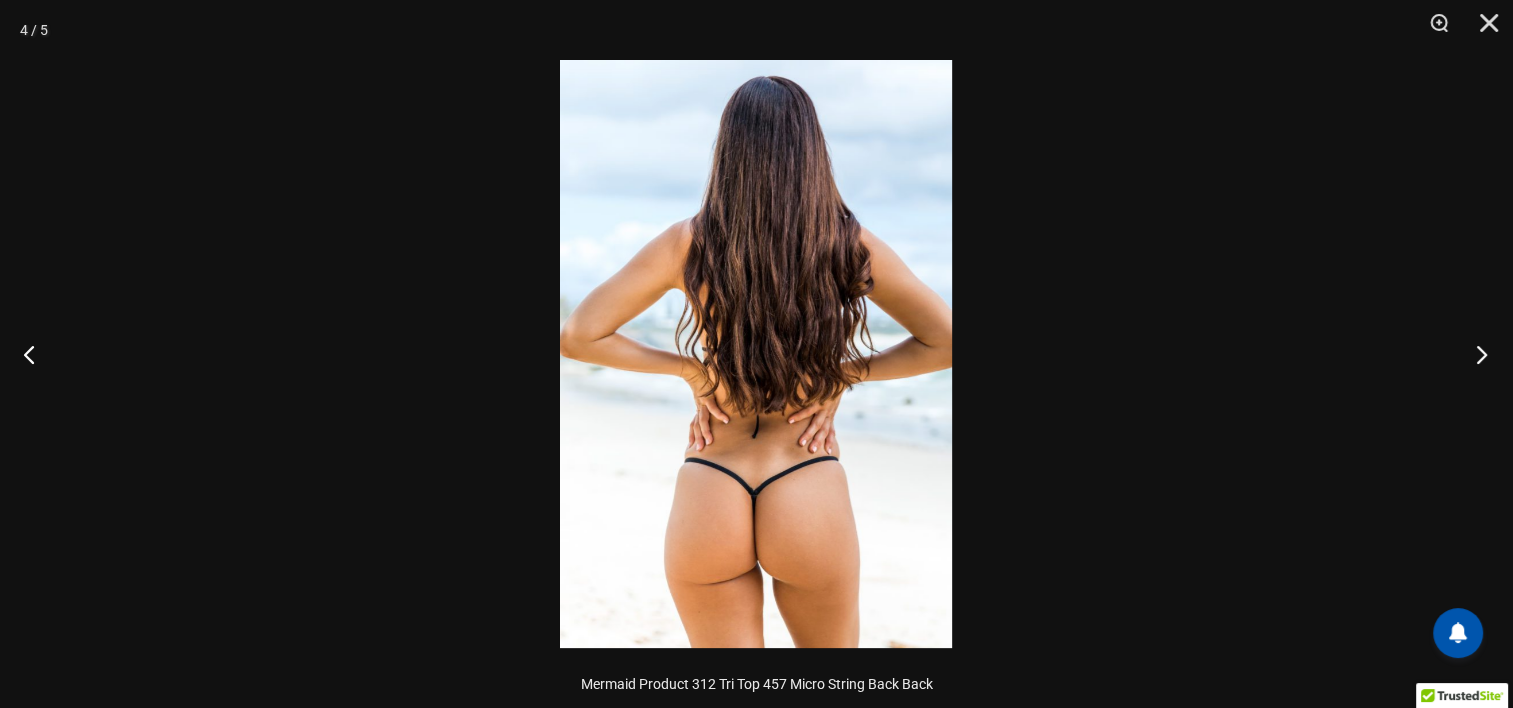 click at bounding box center (1475, 354) 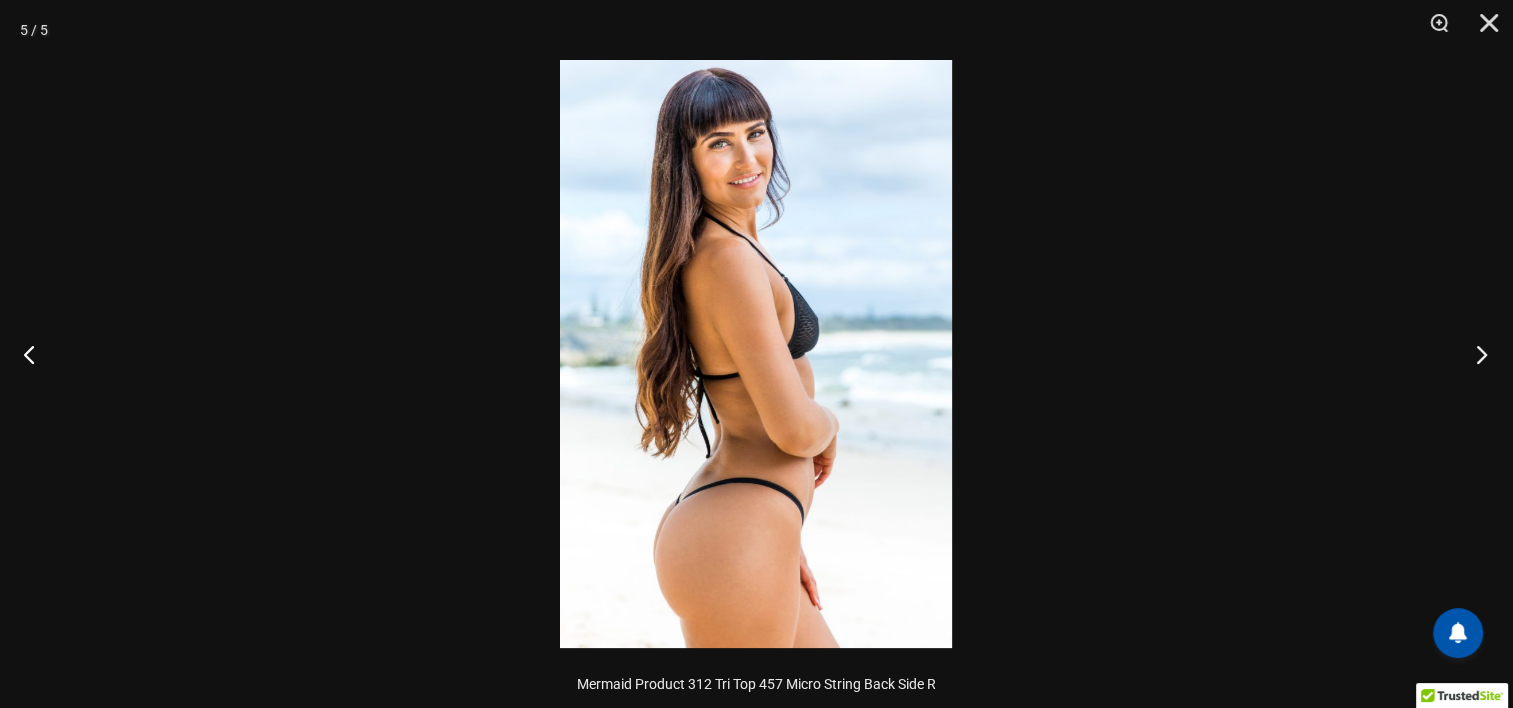 click at bounding box center (1475, 354) 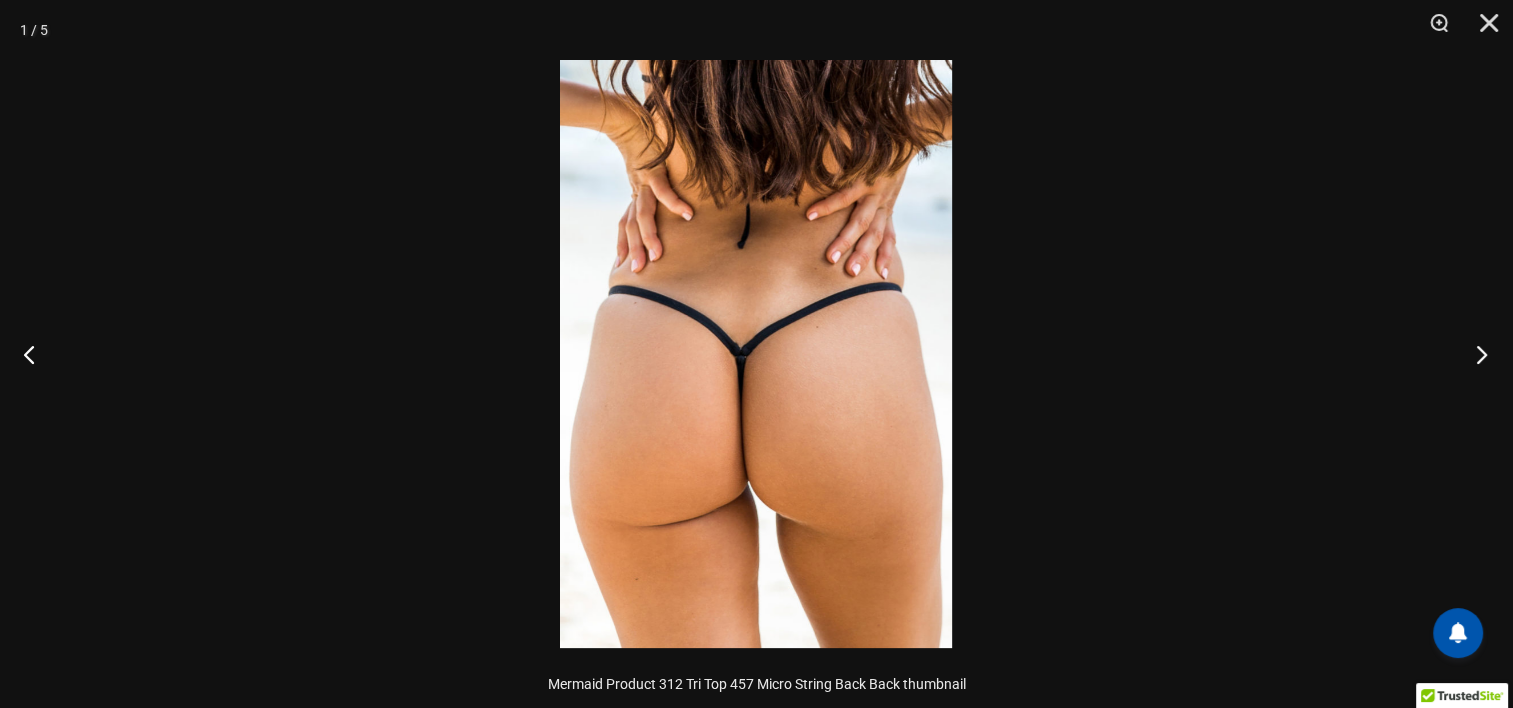click at bounding box center [1475, 354] 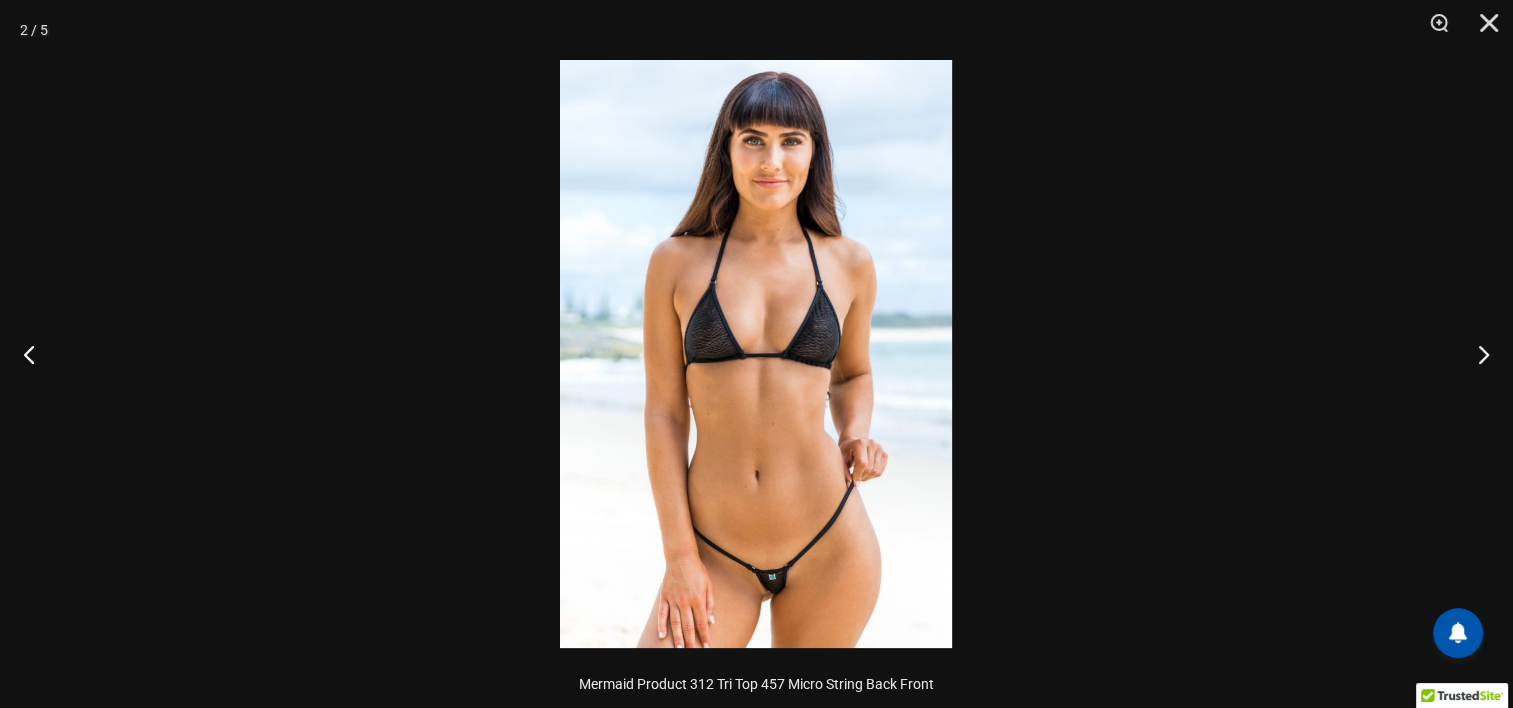 scroll, scrollTop: 424, scrollLeft: 0, axis: vertical 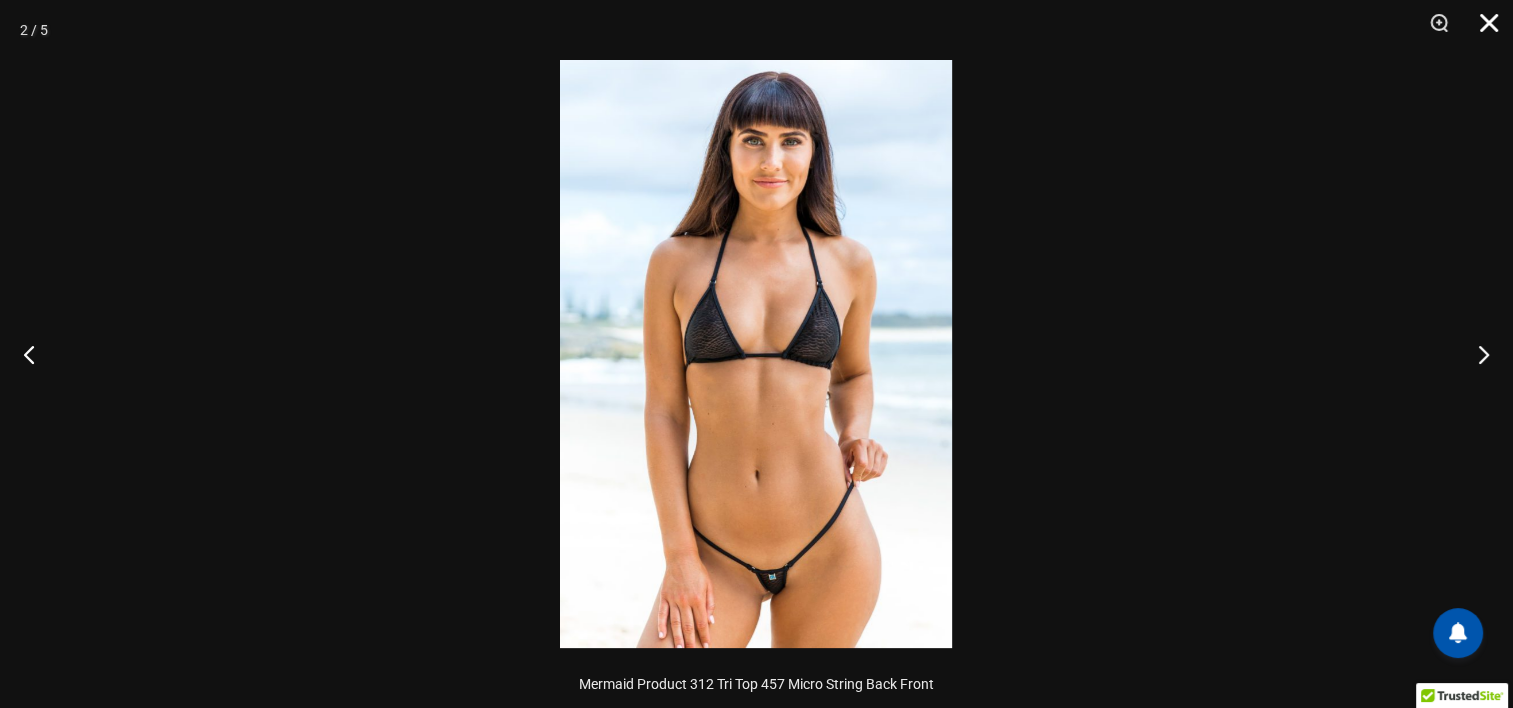 click at bounding box center (1482, 30) 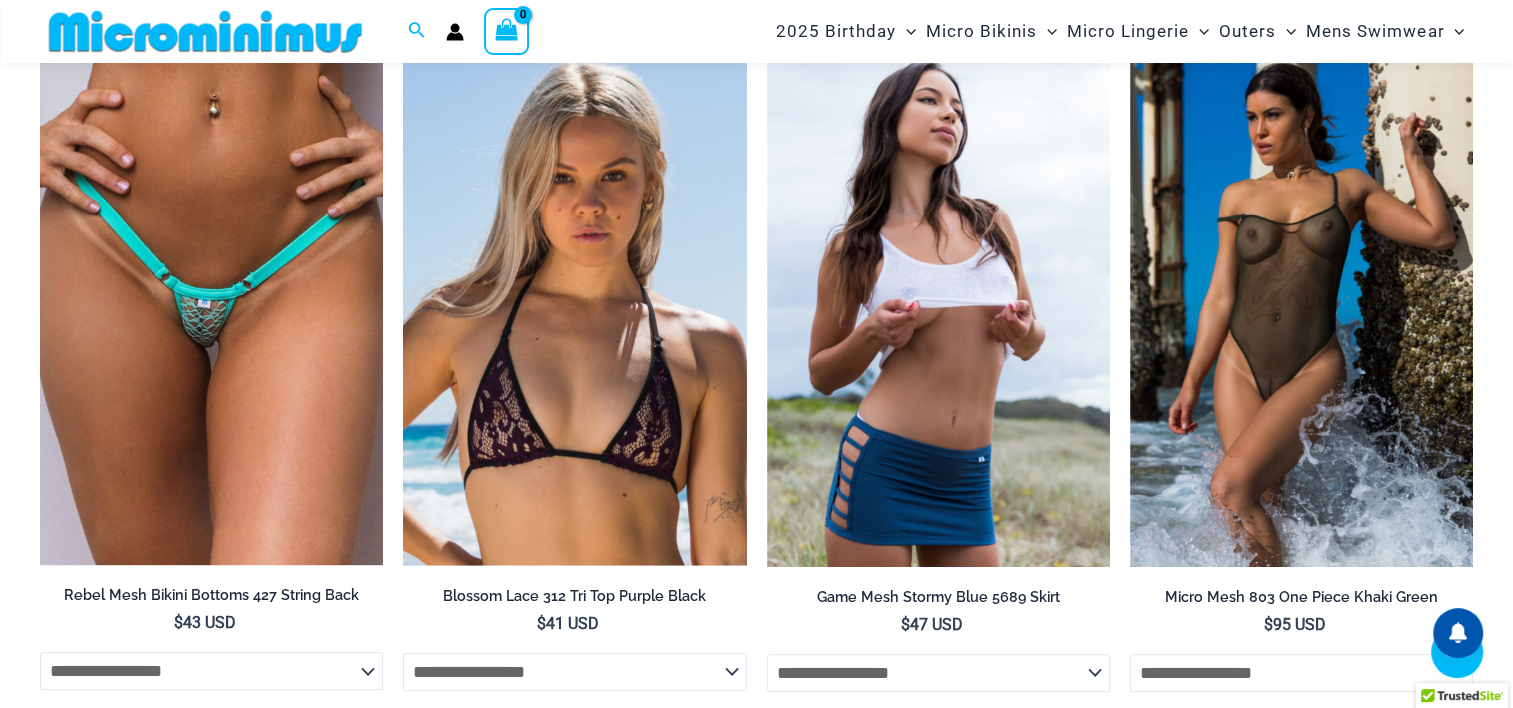 scroll, scrollTop: 1932, scrollLeft: 0, axis: vertical 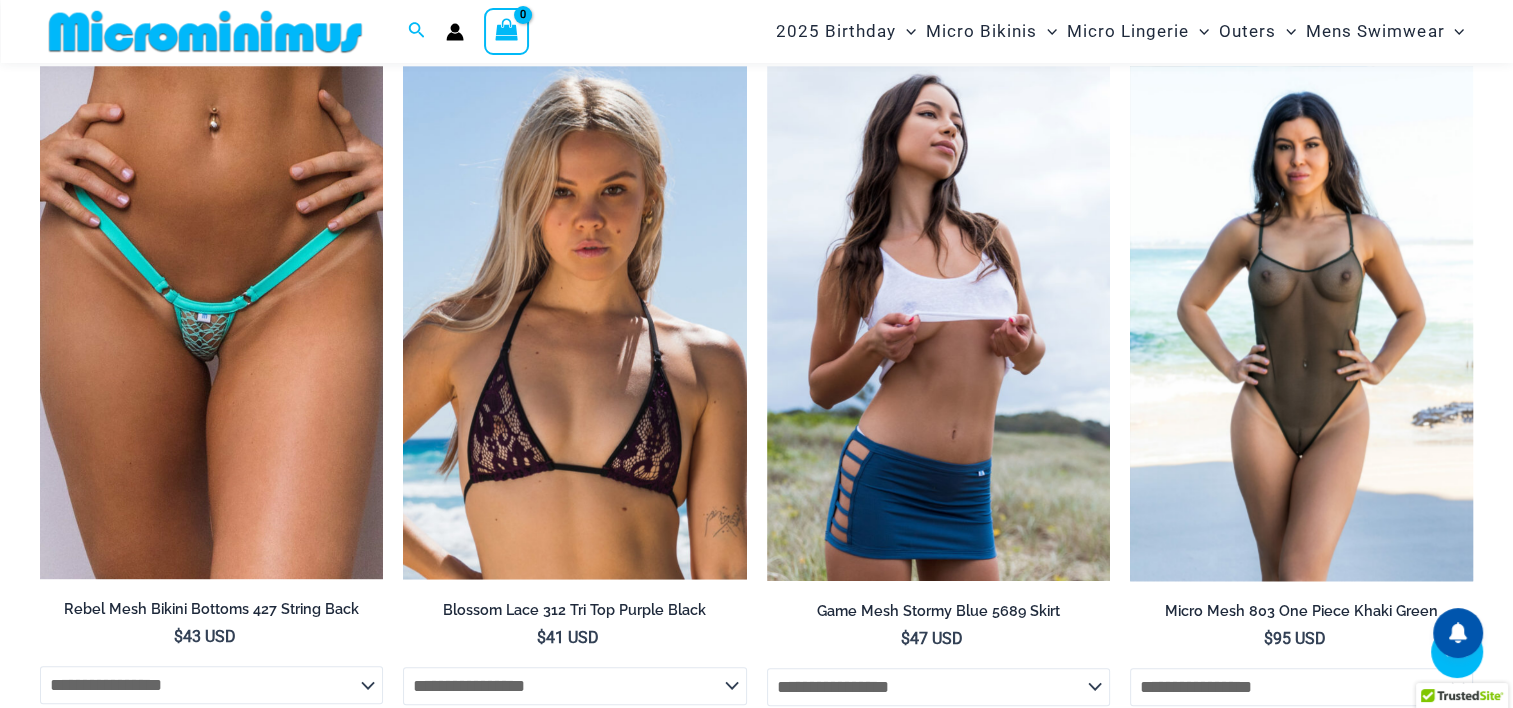 click at bounding box center [1301, 323] 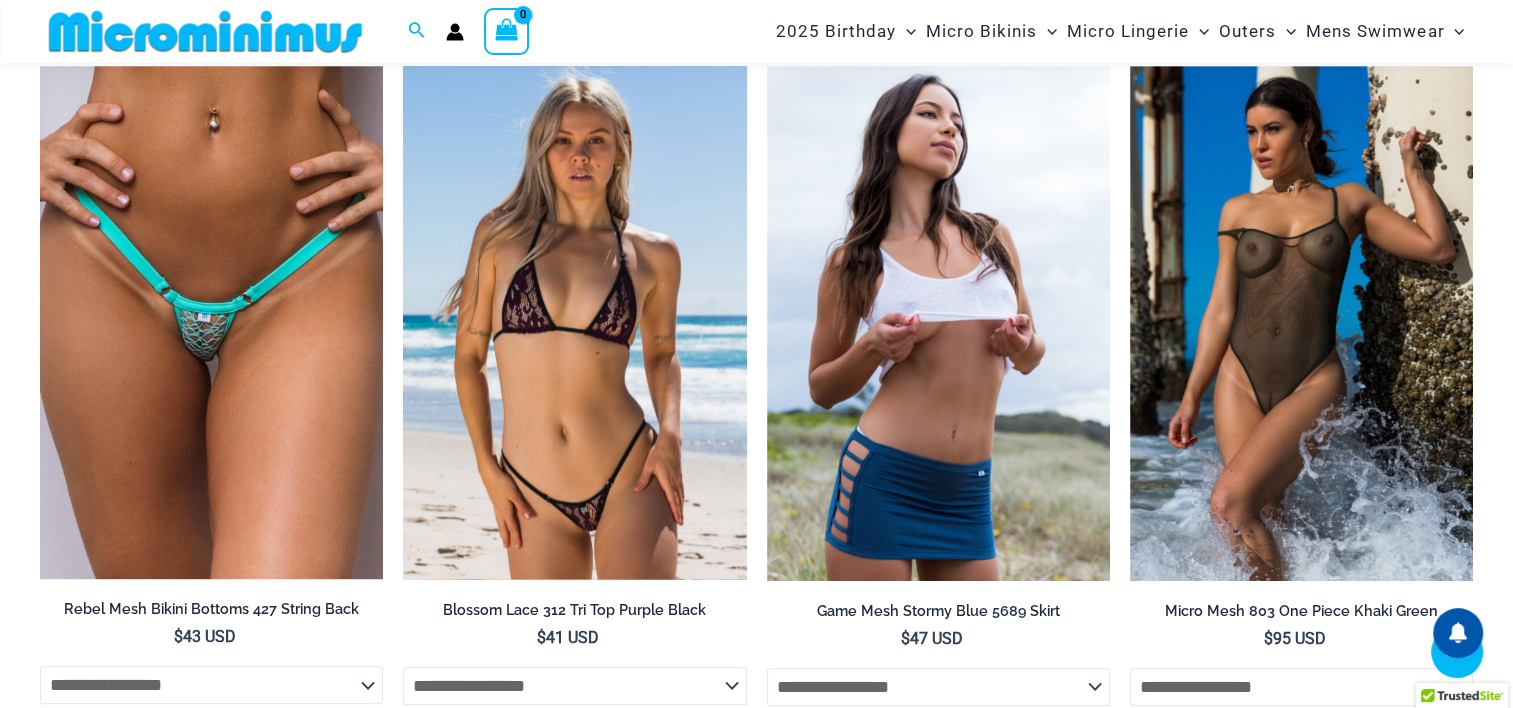 click at bounding box center [574, 323] 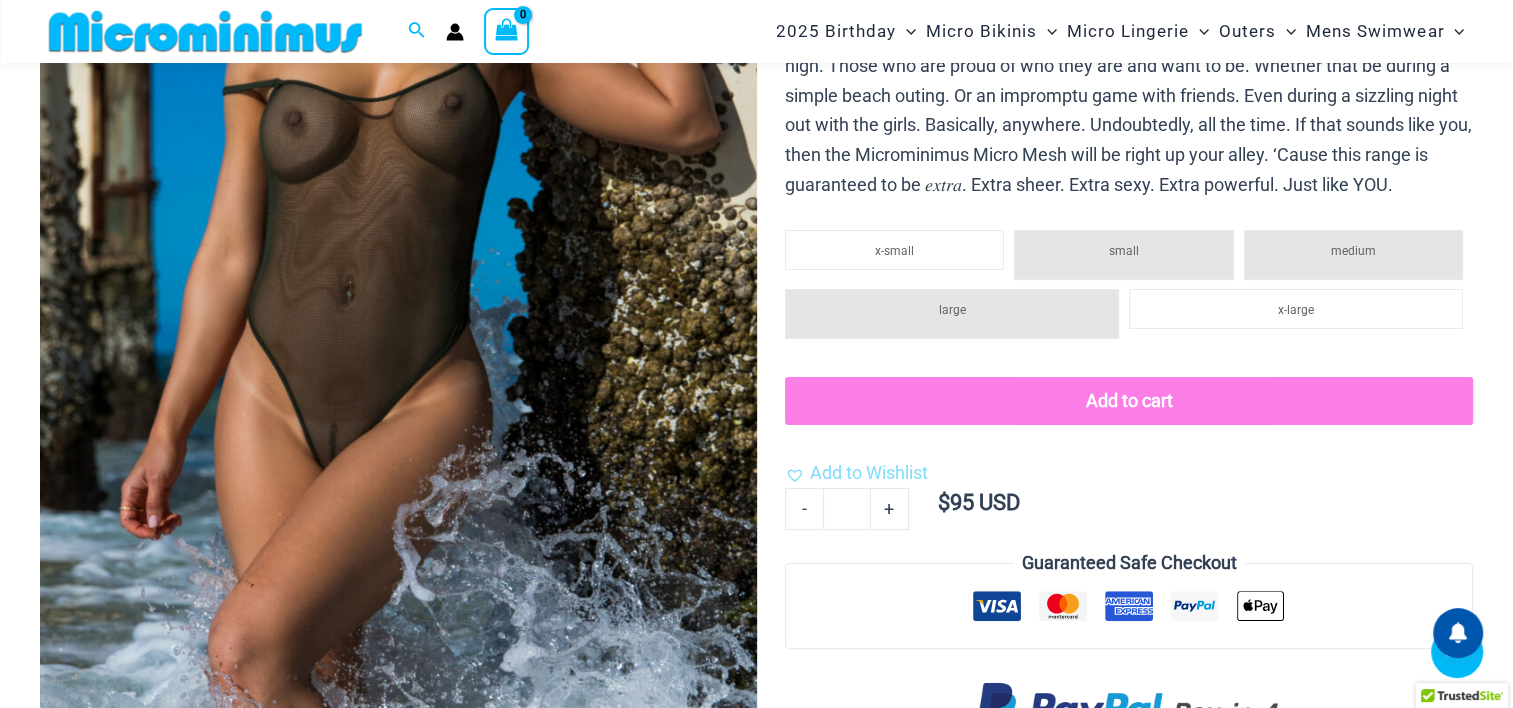 scroll, scrollTop: 481, scrollLeft: 0, axis: vertical 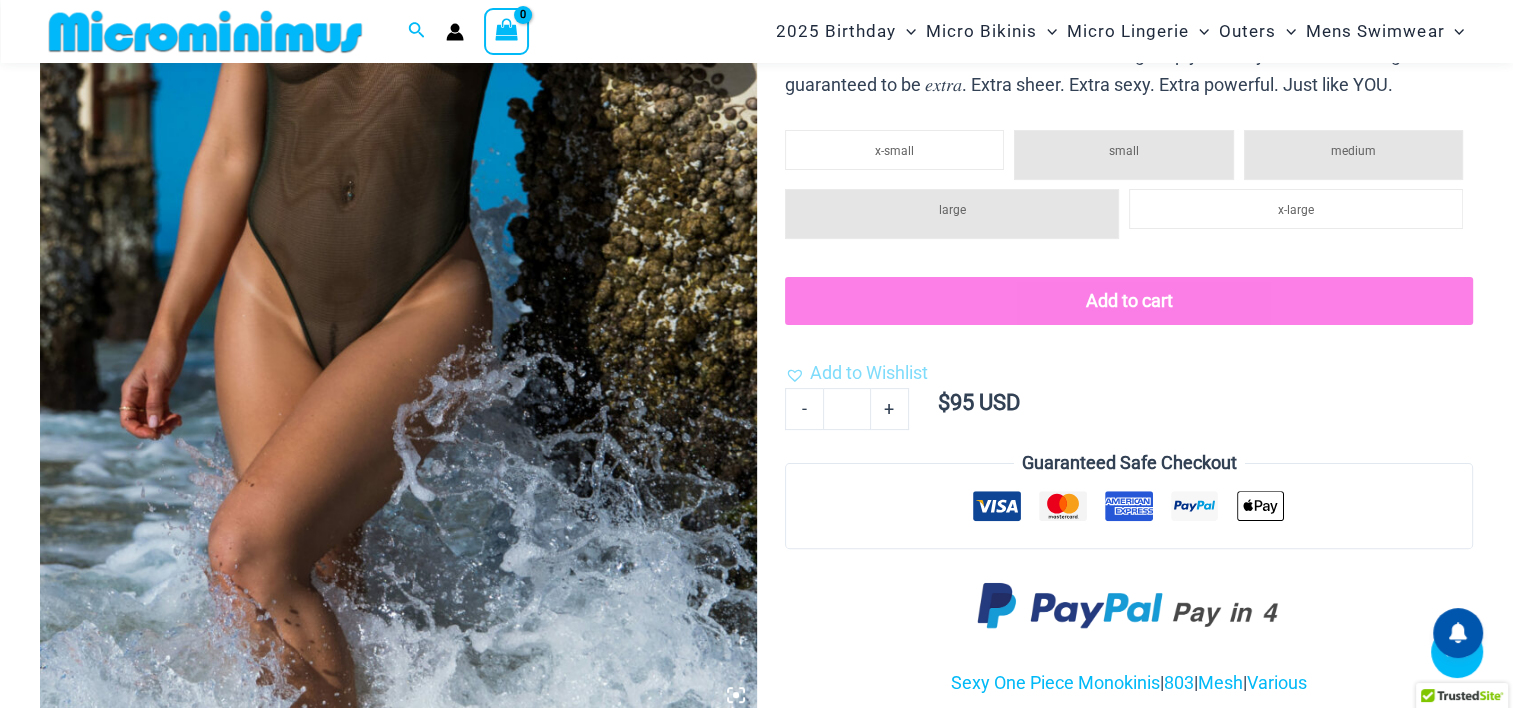 click at bounding box center [398, 178] 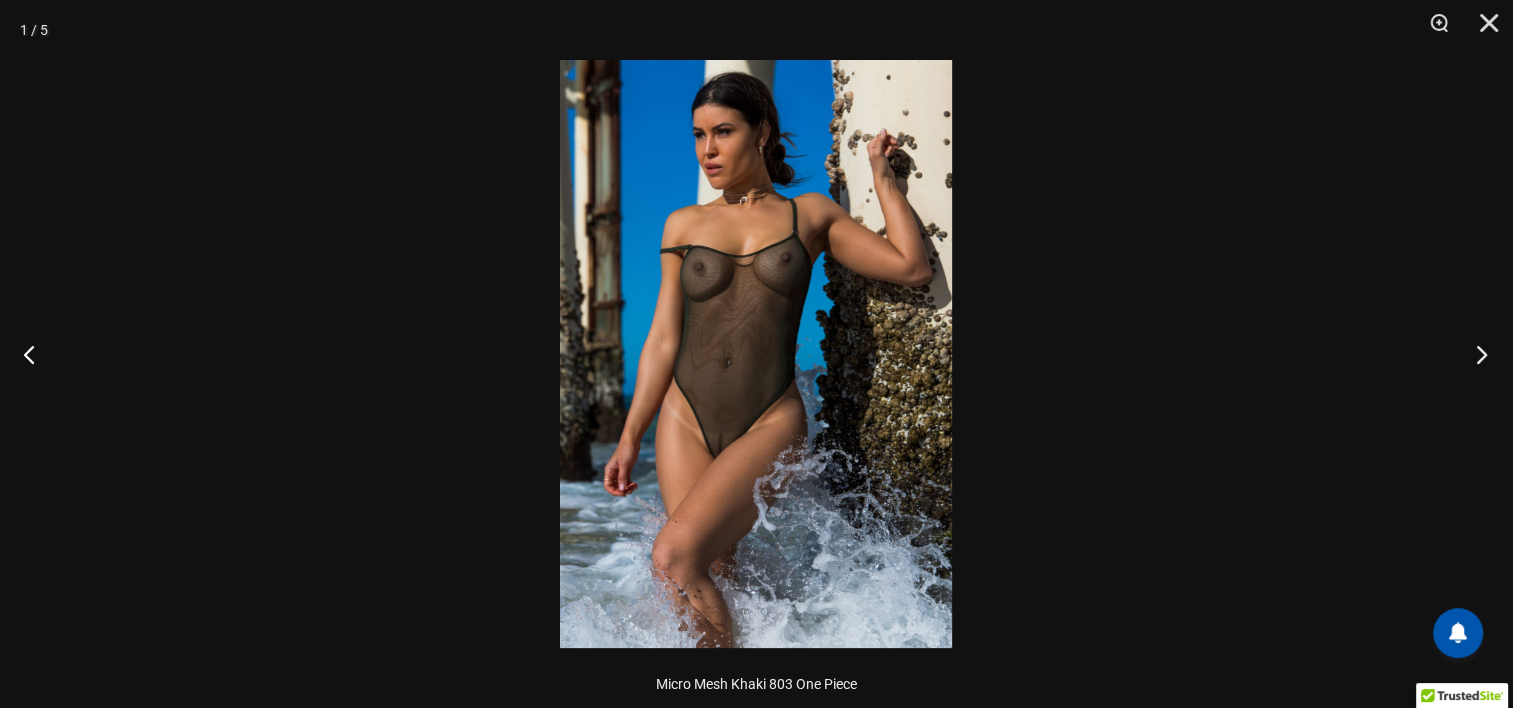 click at bounding box center [1475, 354] 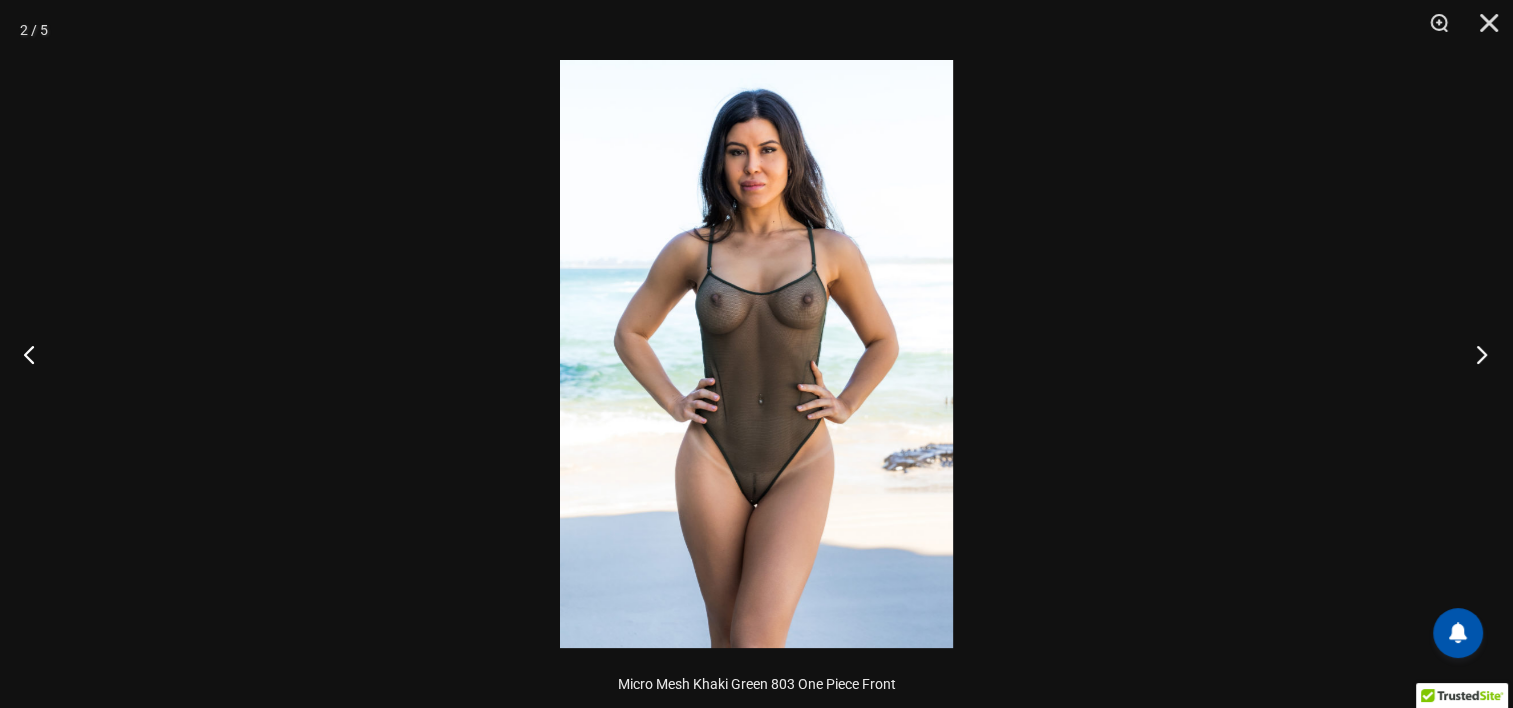 click at bounding box center (1475, 354) 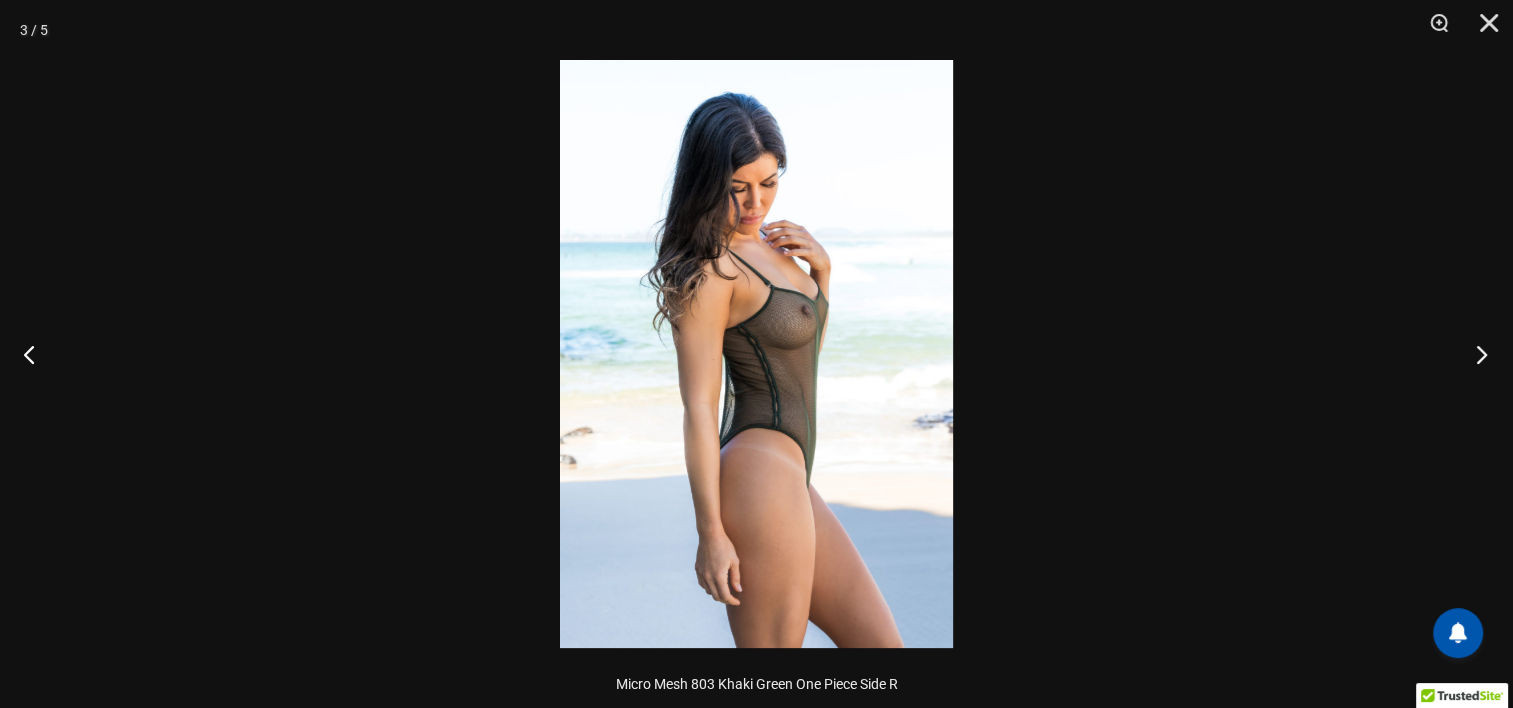 click at bounding box center [1475, 354] 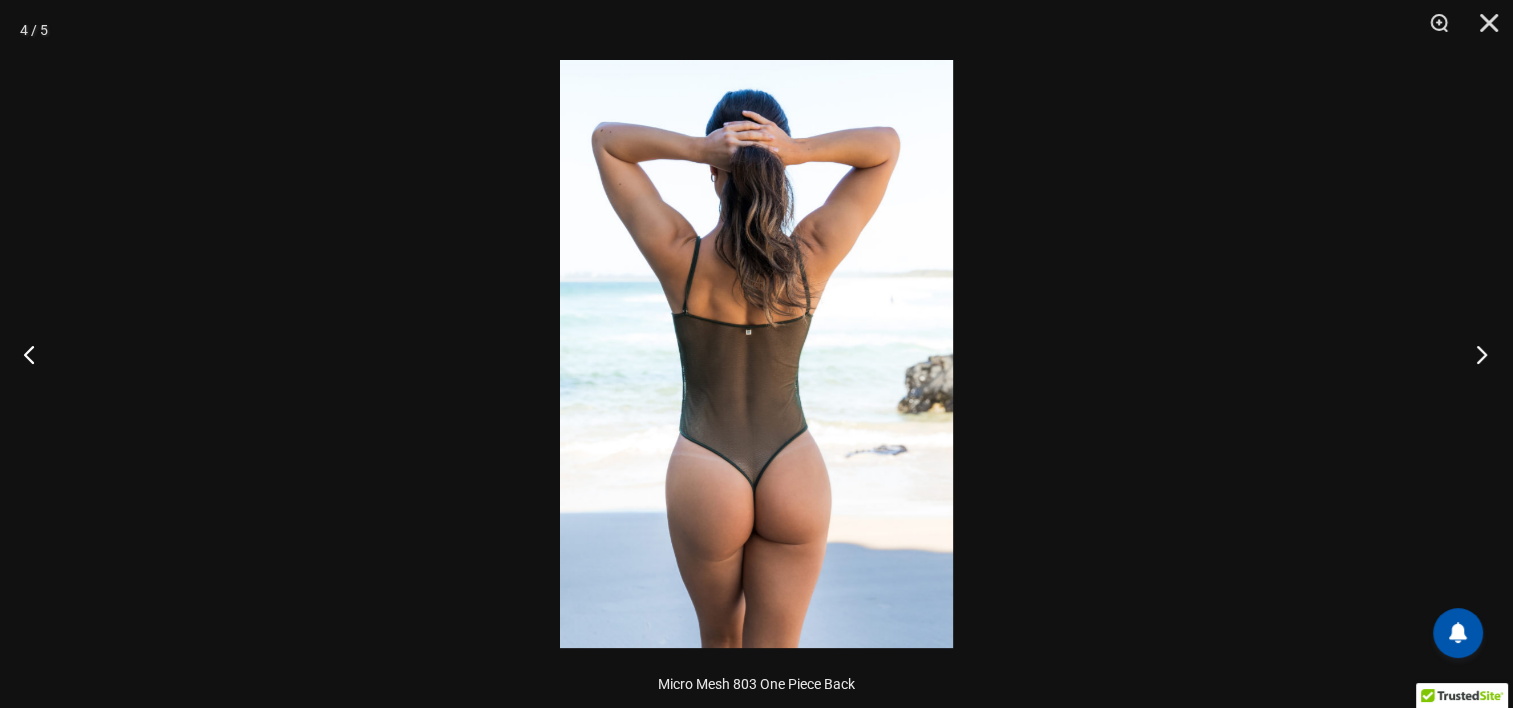 click at bounding box center (1475, 354) 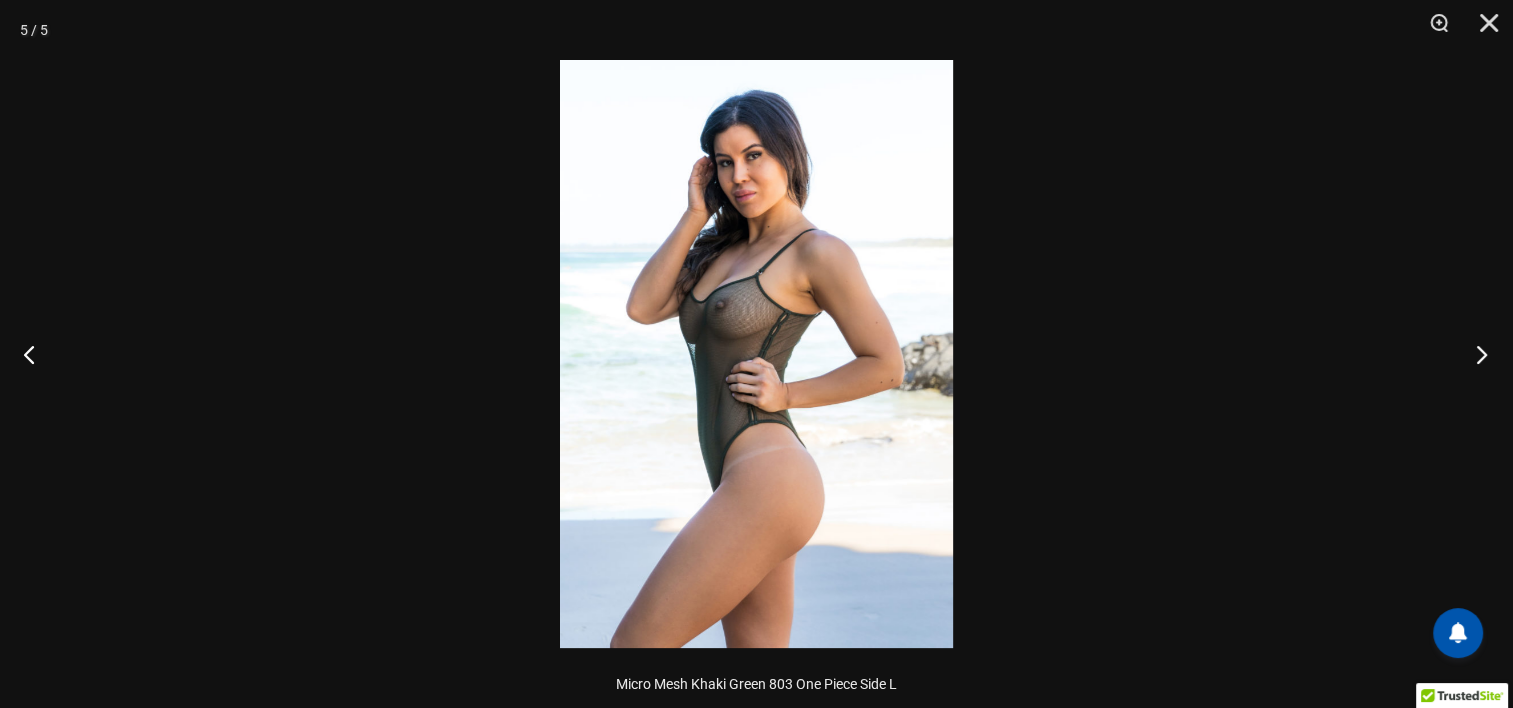 click at bounding box center (1475, 354) 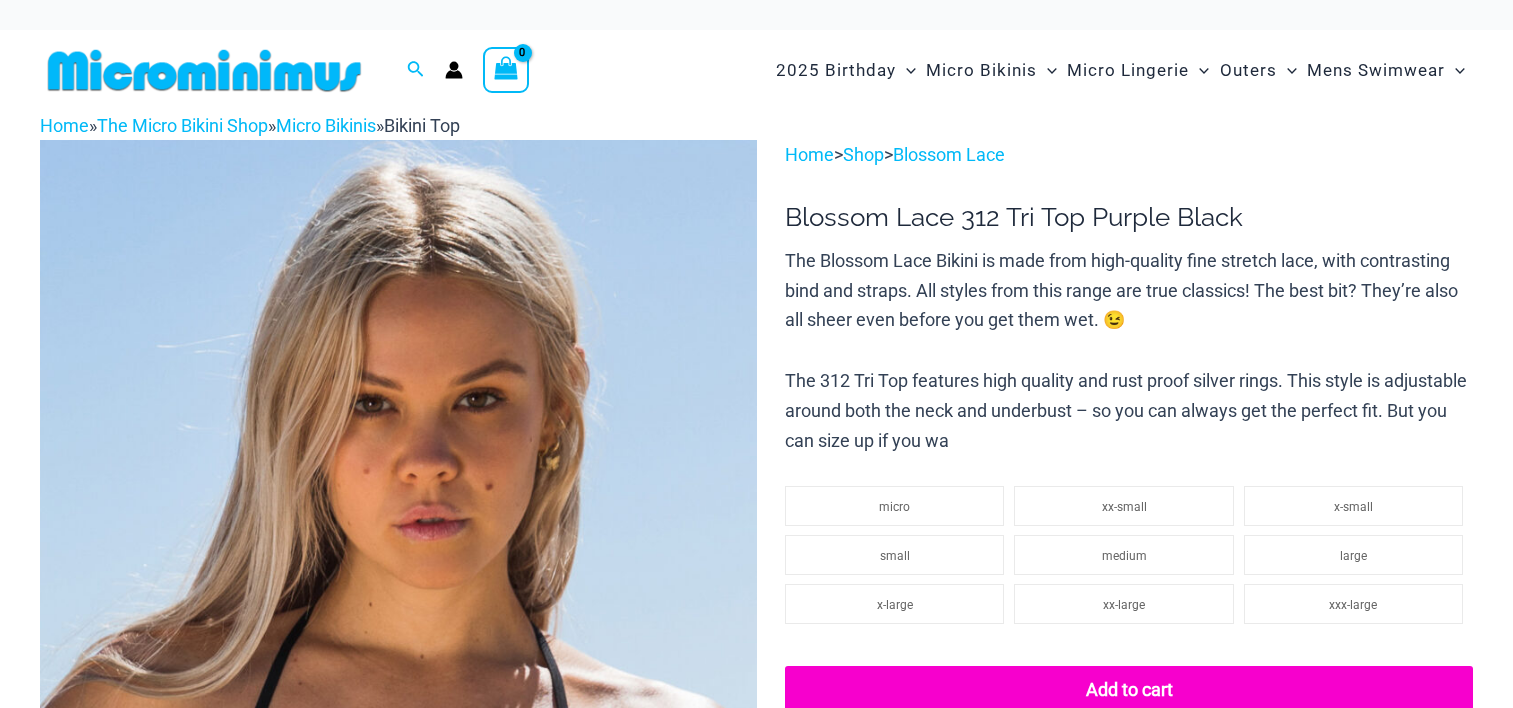 scroll, scrollTop: 0, scrollLeft: 0, axis: both 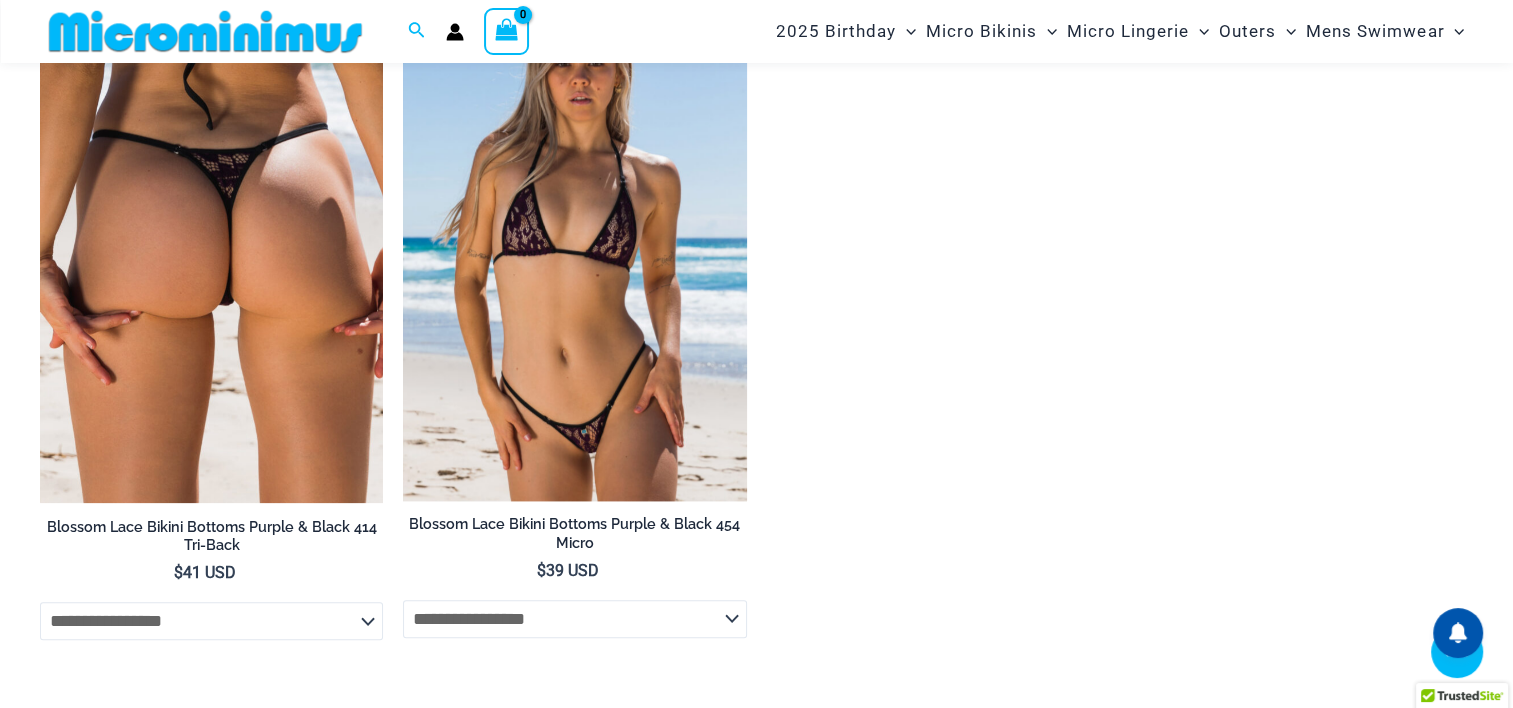 click at bounding box center (574, 244) 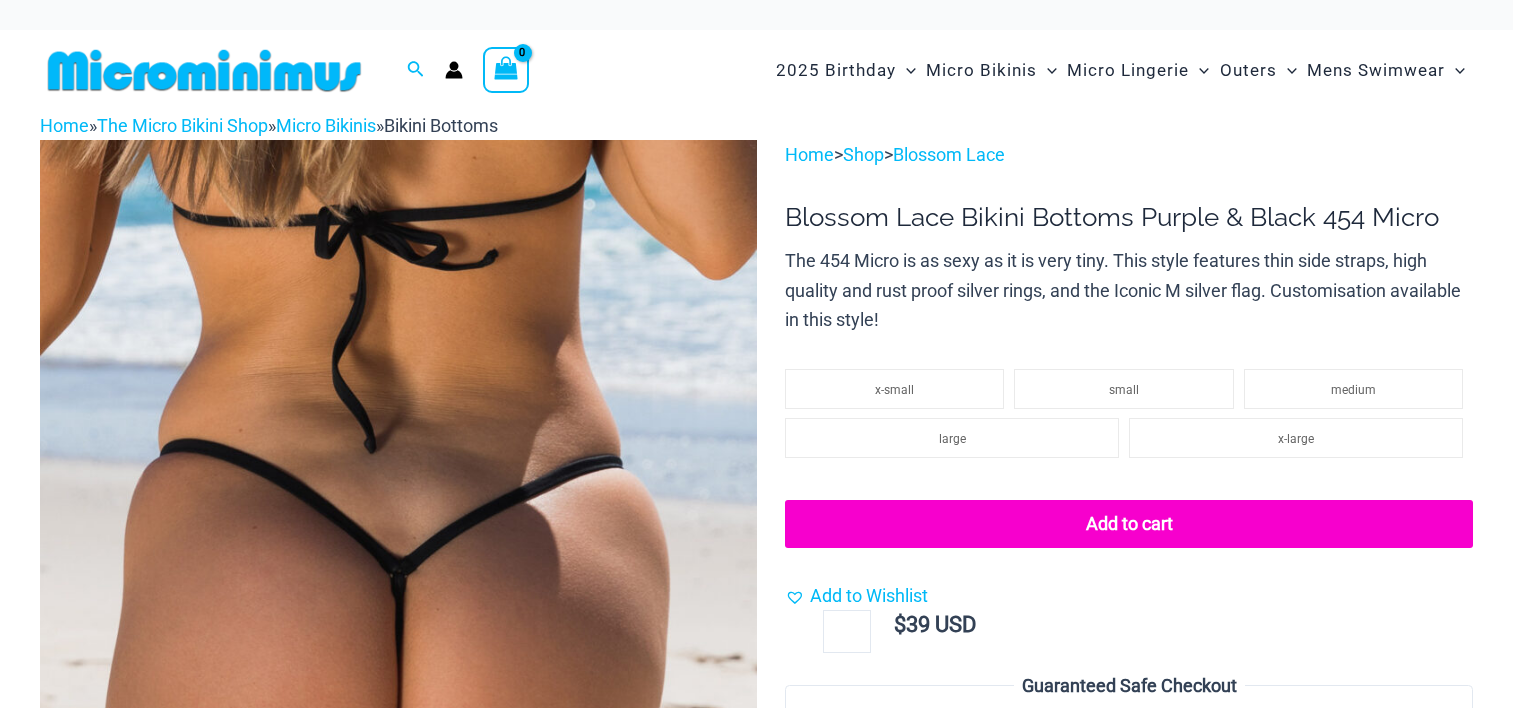 scroll, scrollTop: 0, scrollLeft: 0, axis: both 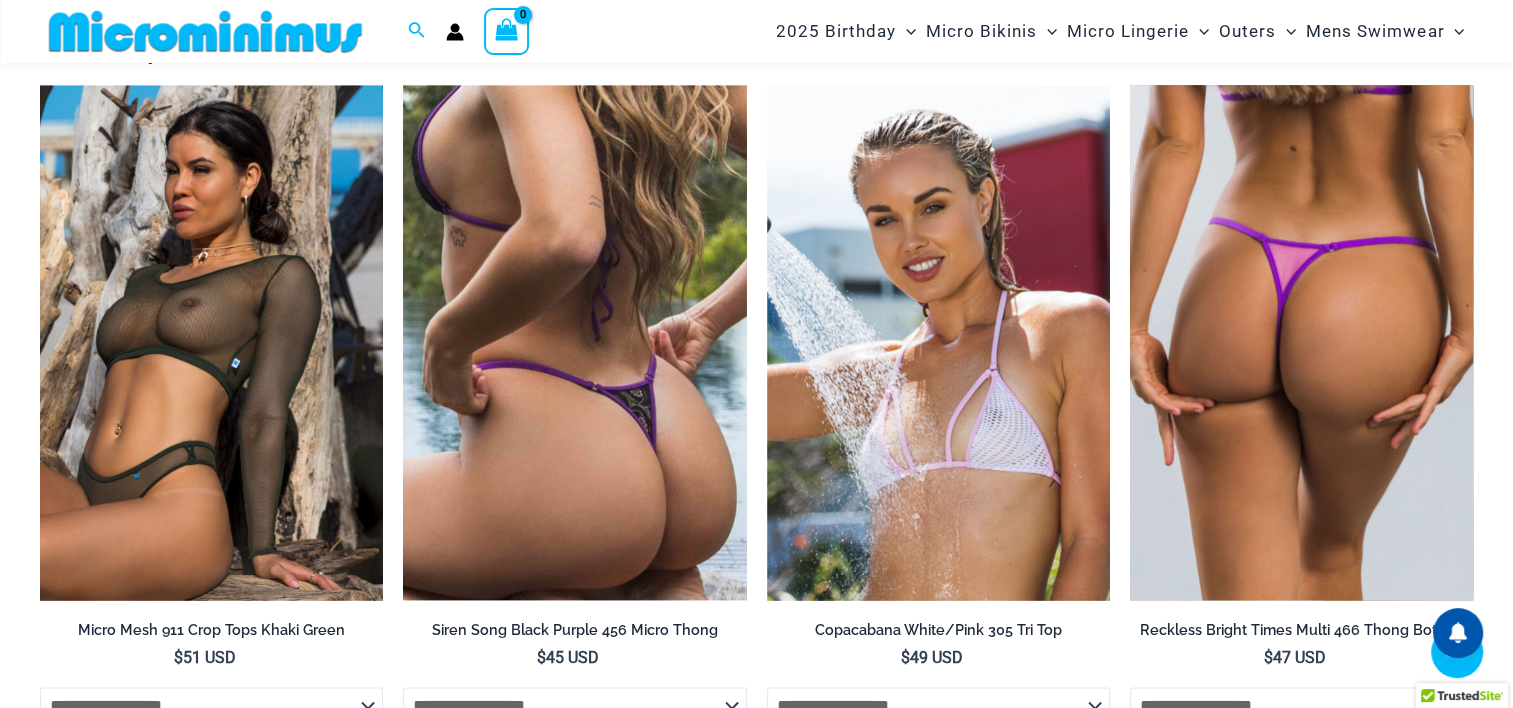 click at bounding box center [1301, 342] 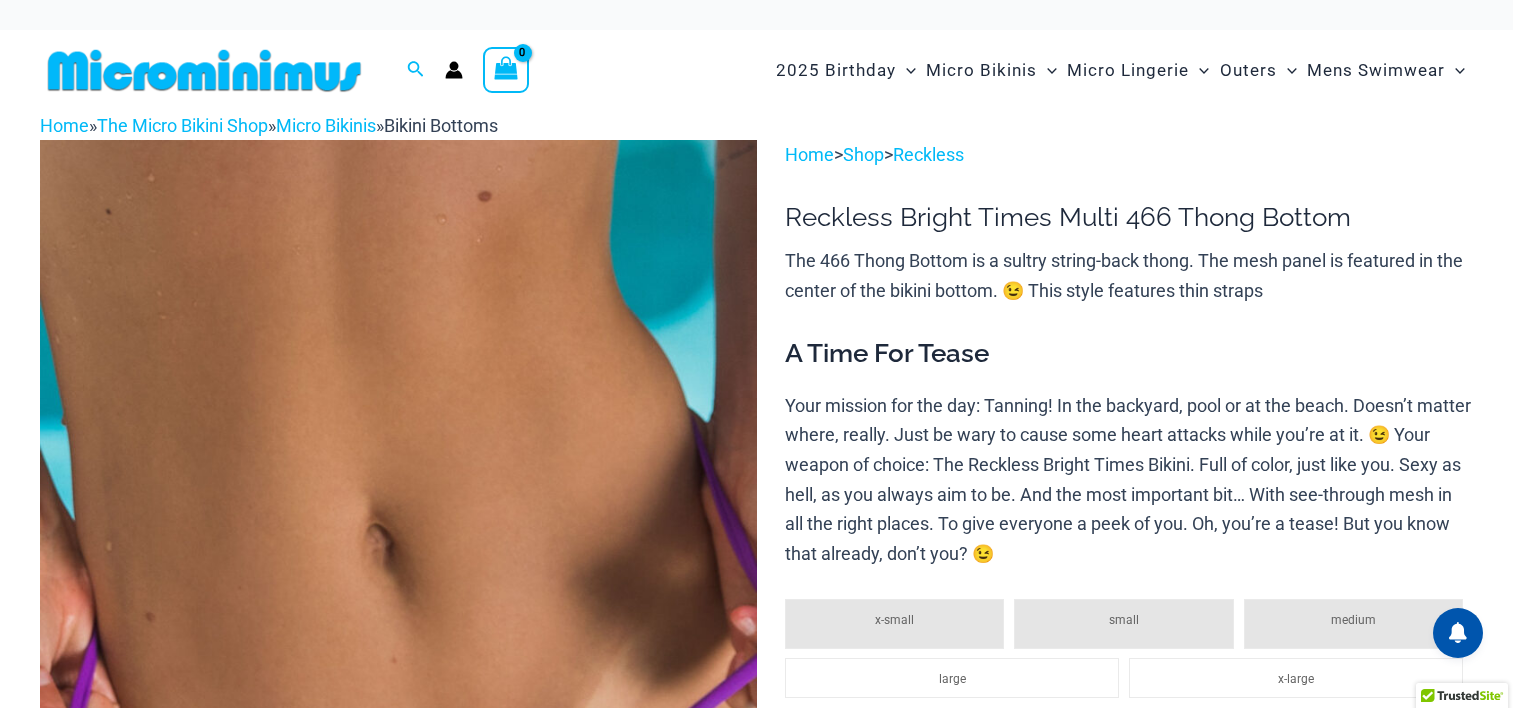 scroll, scrollTop: 0, scrollLeft: 0, axis: both 